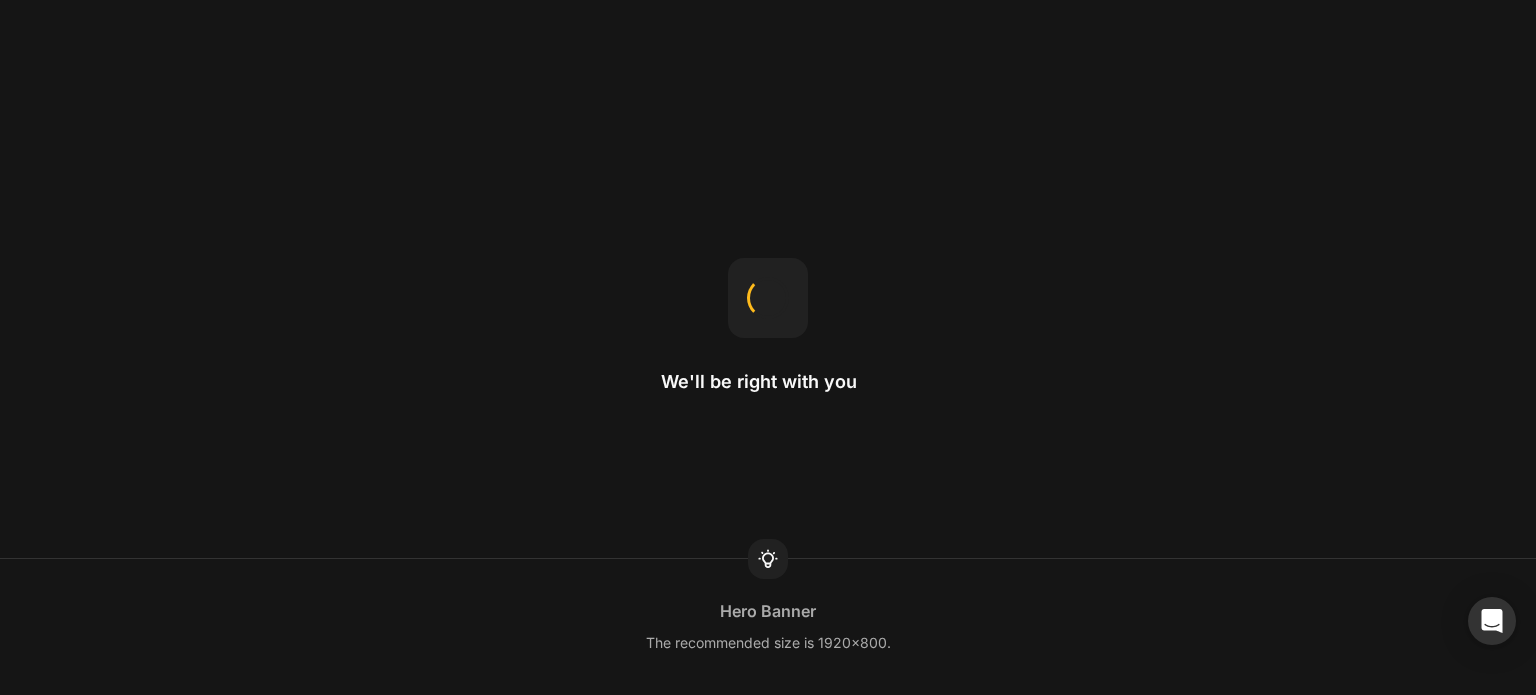 scroll, scrollTop: 0, scrollLeft: 0, axis: both 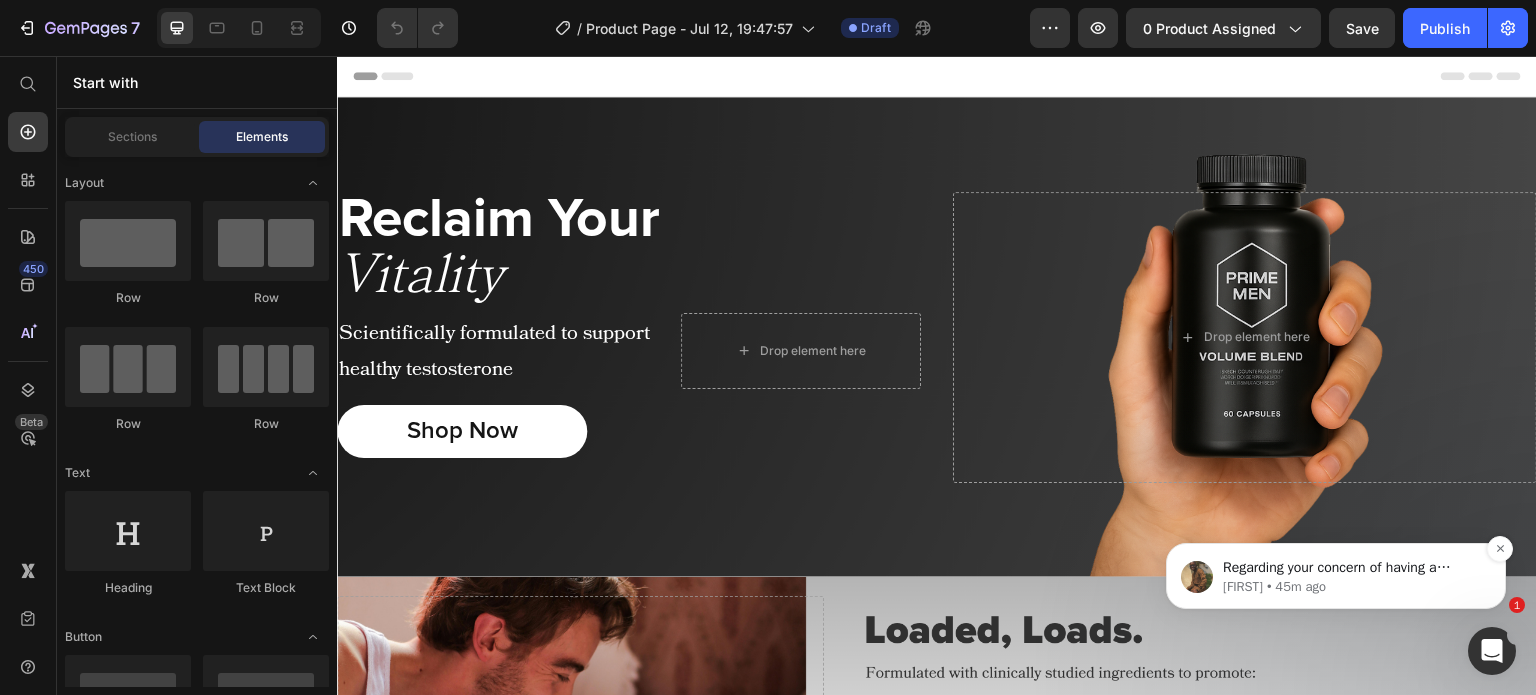 click on "Regarding your concern of having a similar layout as the FAQ section in your sample page, Kindly allow me recommend you make use of the Tab element and also the accordion element as shown in this video tutorial: https://www.loom.com/share/050f7b9c44b043028ec0824108afae1c?sid=9c47763d-12b5-4673-9048-8b1b3d756493   Kindly try these out and let me know if you need further assistance." at bounding box center (1352, 568) 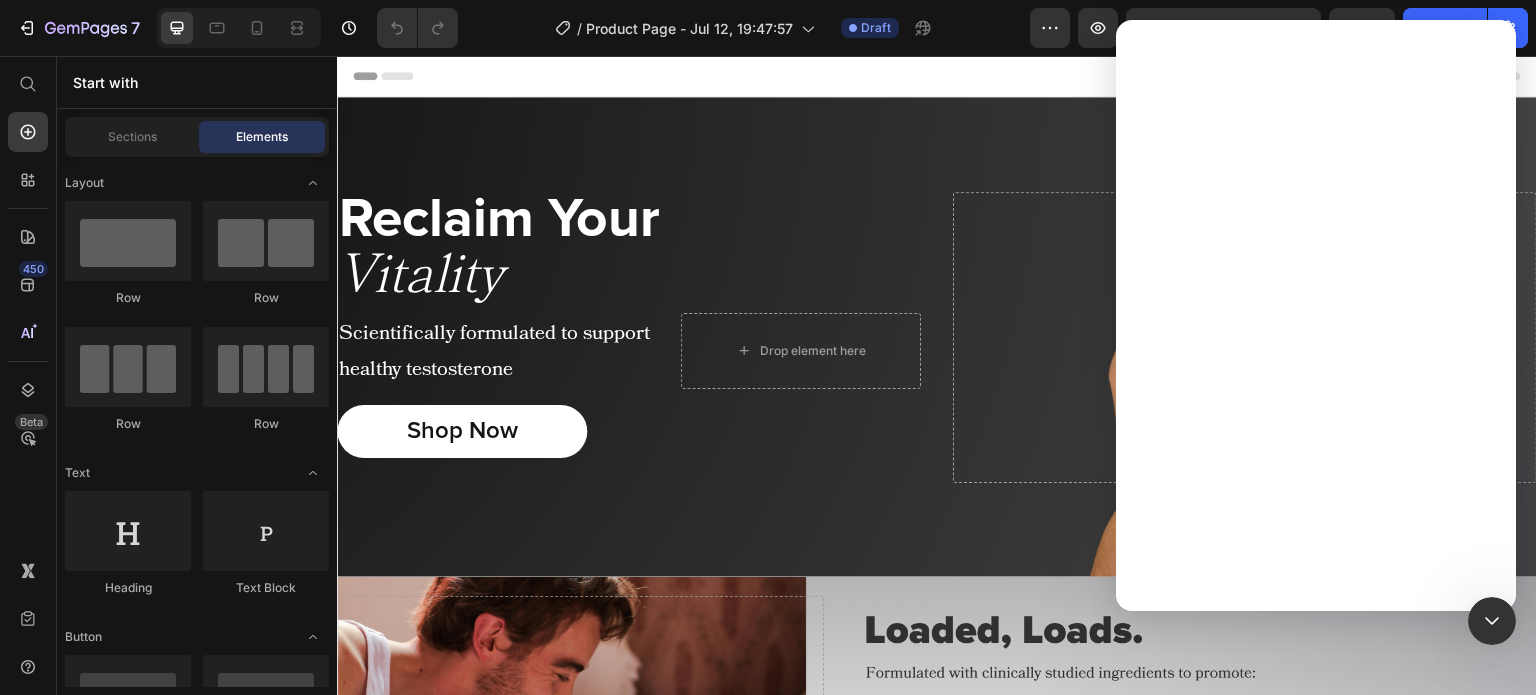 scroll, scrollTop: 0, scrollLeft: 0, axis: both 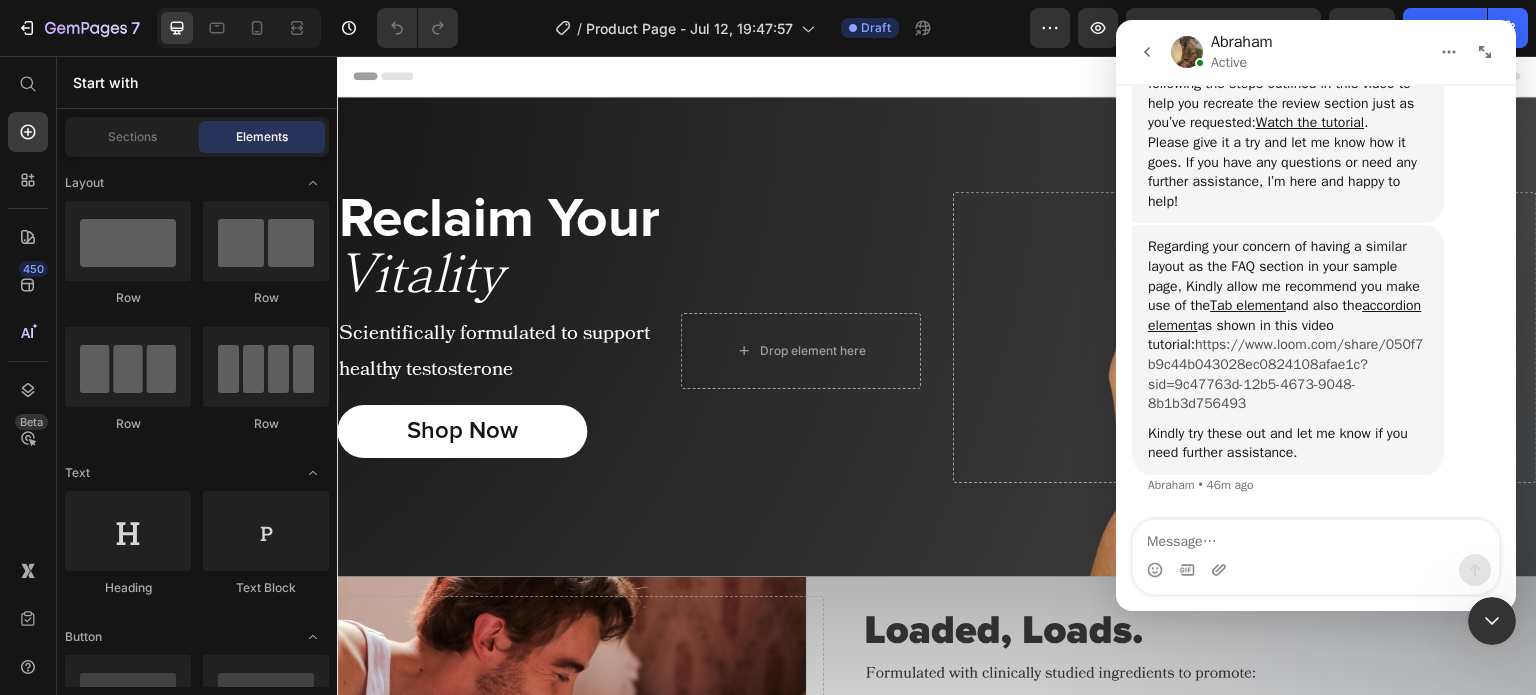 click on "https://www.loom.com/share/050f7b9c44b043028ec0824108afae1c?sid=9c47763d-12b5-4673-9048-8b1b3d756493" at bounding box center (1285, 374) 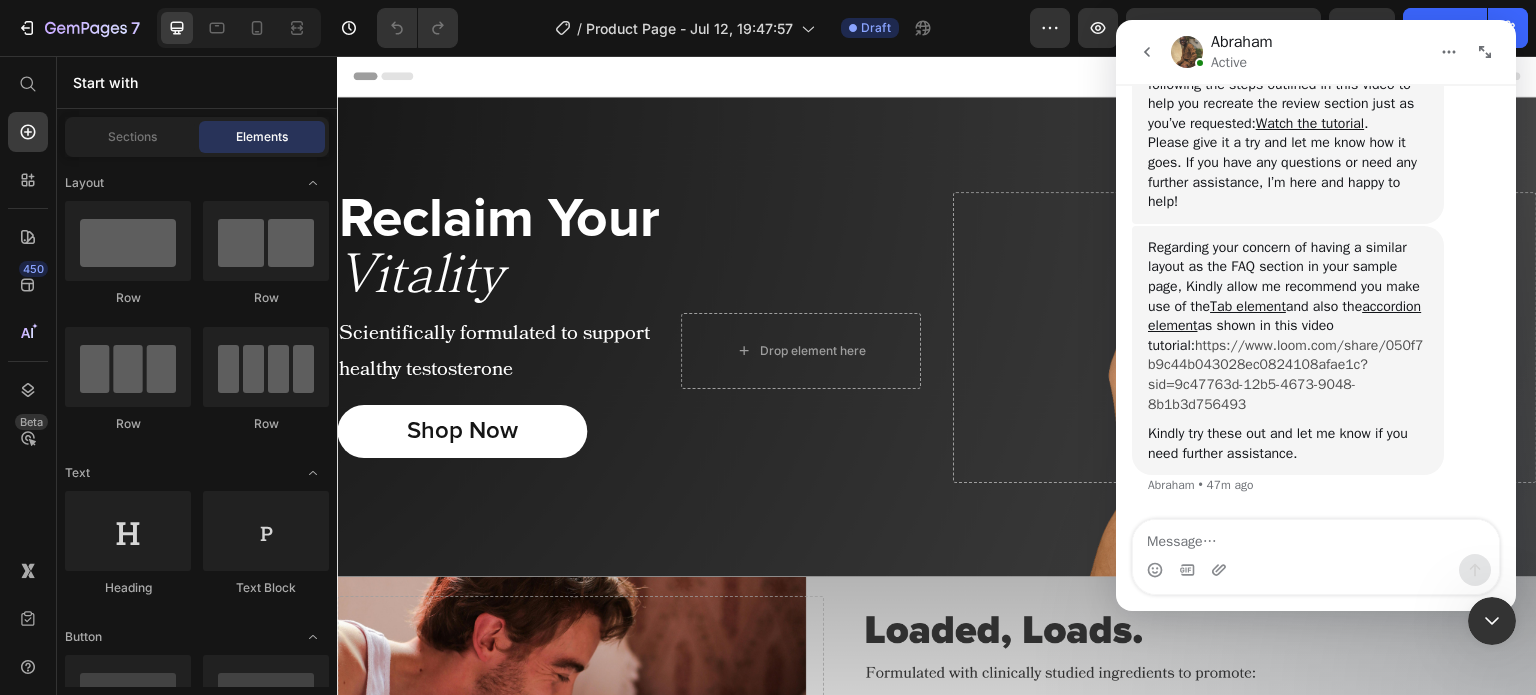 scroll, scrollTop: 2, scrollLeft: 0, axis: vertical 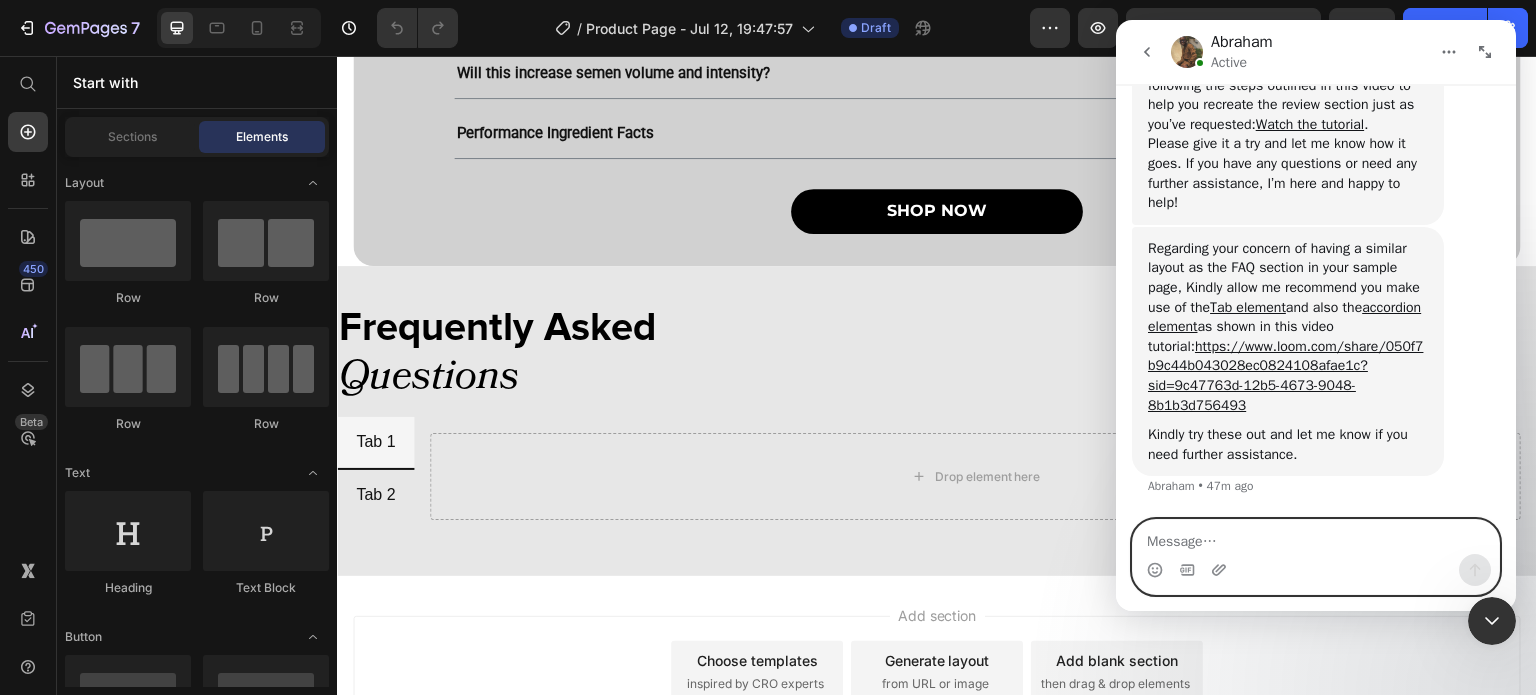 drag, startPoint x: 1188, startPoint y: 531, endPoint x: 1182, endPoint y: 543, distance: 13.416408 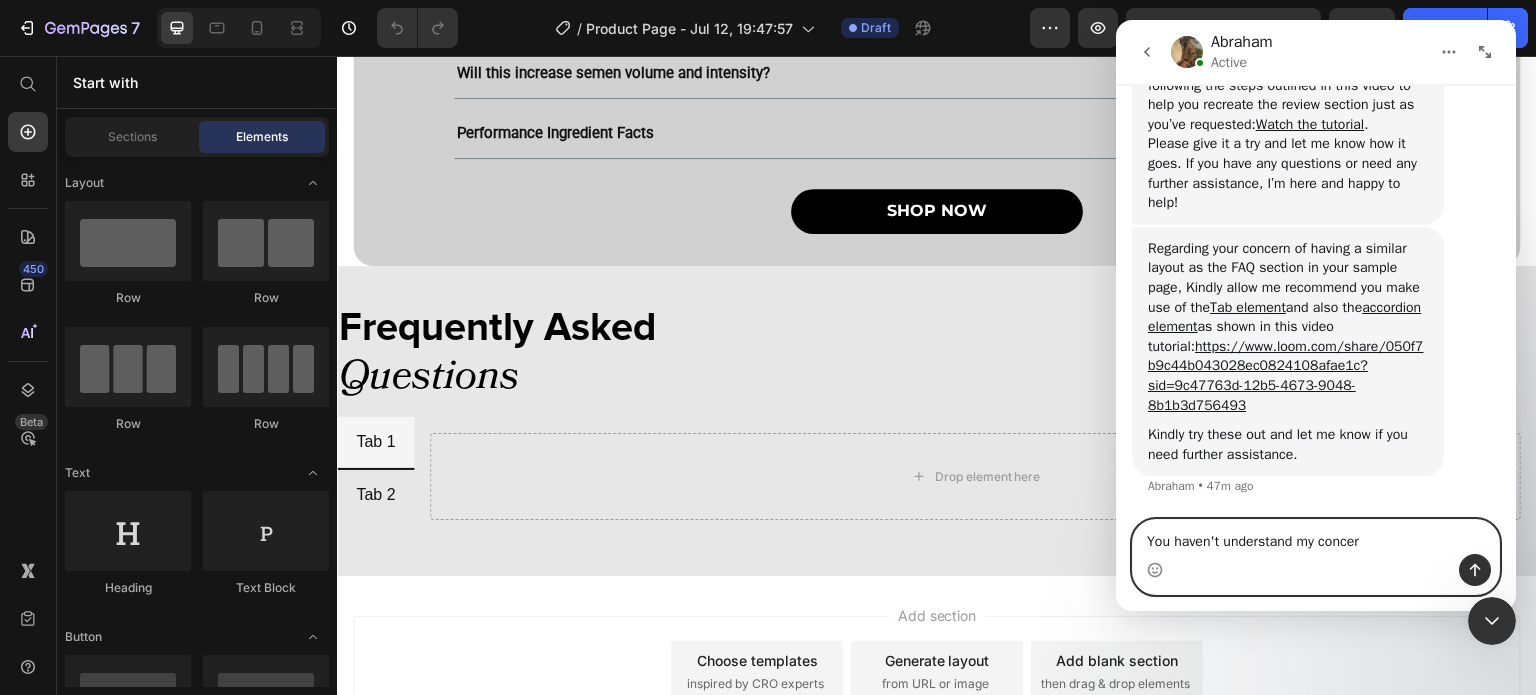 type on "You haven't understand my concern" 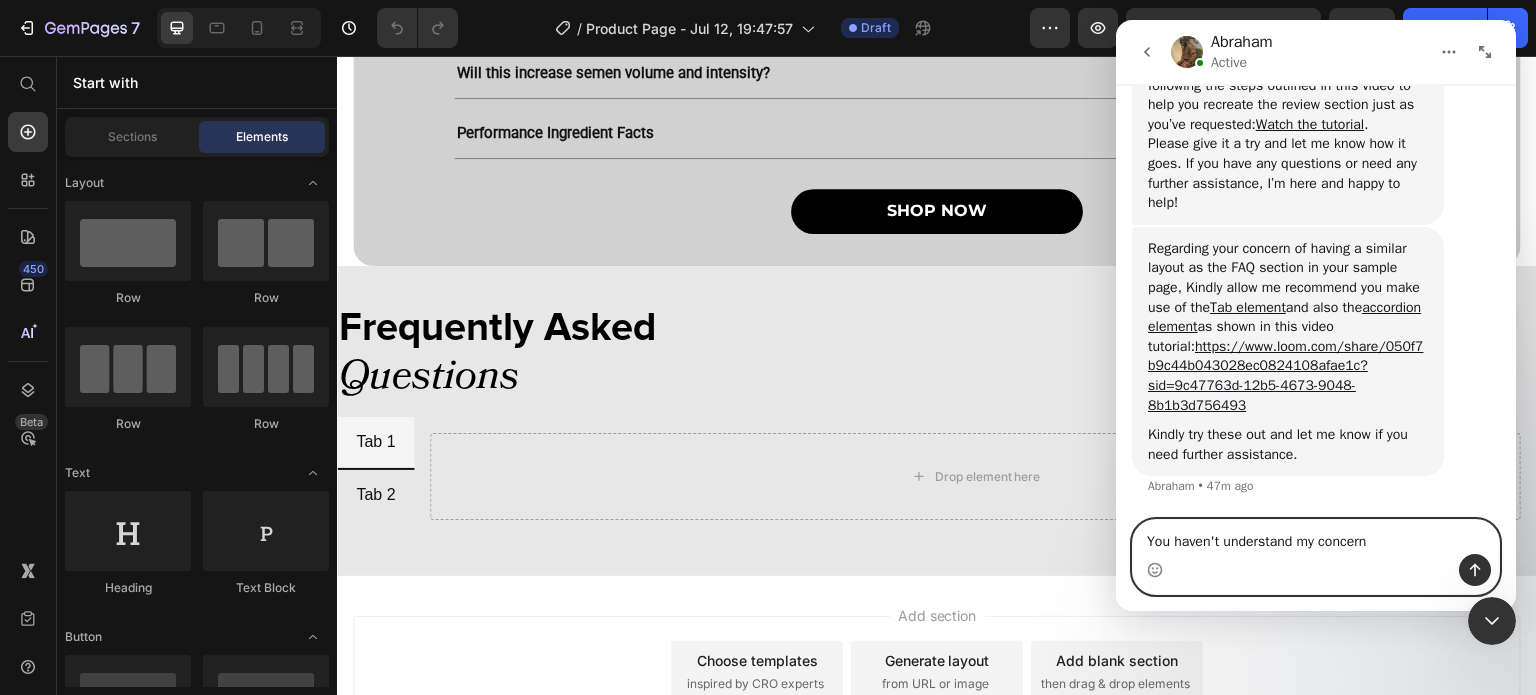 type 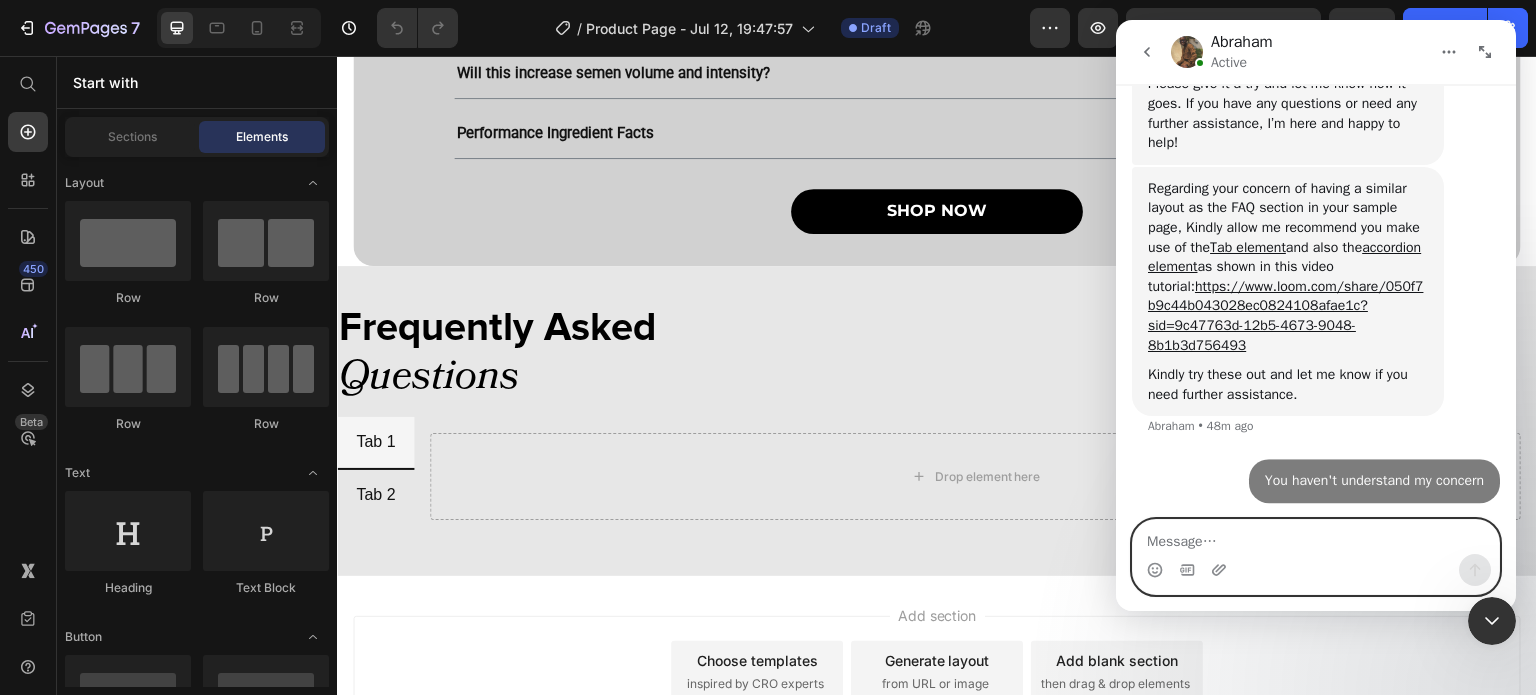 scroll, scrollTop: 12467, scrollLeft: 0, axis: vertical 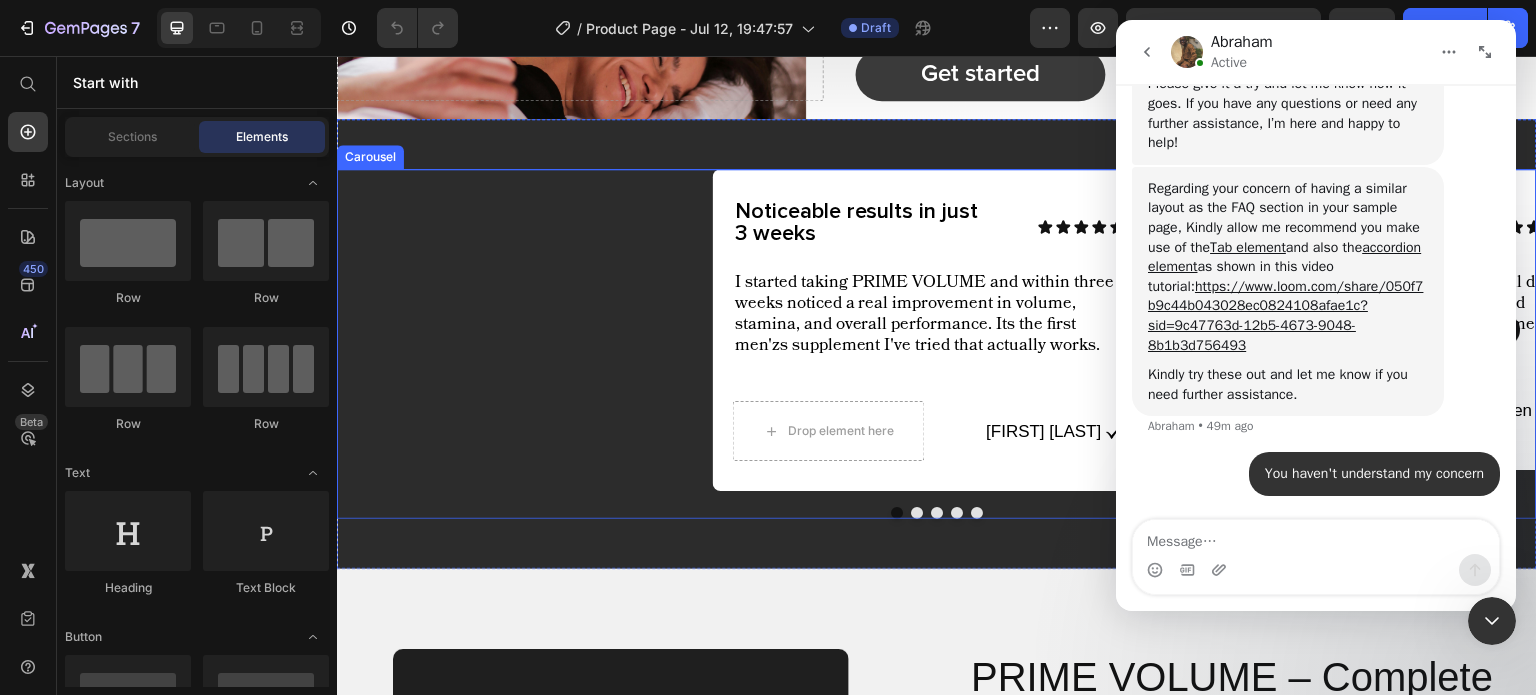 click on "Noticeable results in just 3 weeks Text Block Icon Icon Icon Icon Icon Icon List Row I started taking PRIME VOLUME and within three weeks noticed a real improvement in volume, stamina, and overall performance. Its the first men'zs supplement I've tried that actually works. Text Block
Drop element here [FIRST] [LAST] Text Block Image Row Row Row Row Laser focus without the crash Text Block Icon Icon Icon Icon Icon Icon List Row These brain gummies help me stay sharp all day. PRIME BRAIN improves focus, memory, and mental clarity - perfect for high-performing men. Text Block
Drop element here [FIRST] [LAST] Text Block Image Row Row Row Row Confidence is back! Text Block Icon Icon Icon Icon Icon Icon List Row This male performance supplement helped me feel more confident, more energized, and way more connected during intimacy. It's a game changer for men over 40. Text Block Image [FIRST] [LAST] Text Block Image Row Row Row Row Best testosterone booster I've used Text Block Icon Icon Icon Icon" at bounding box center [937, 330] 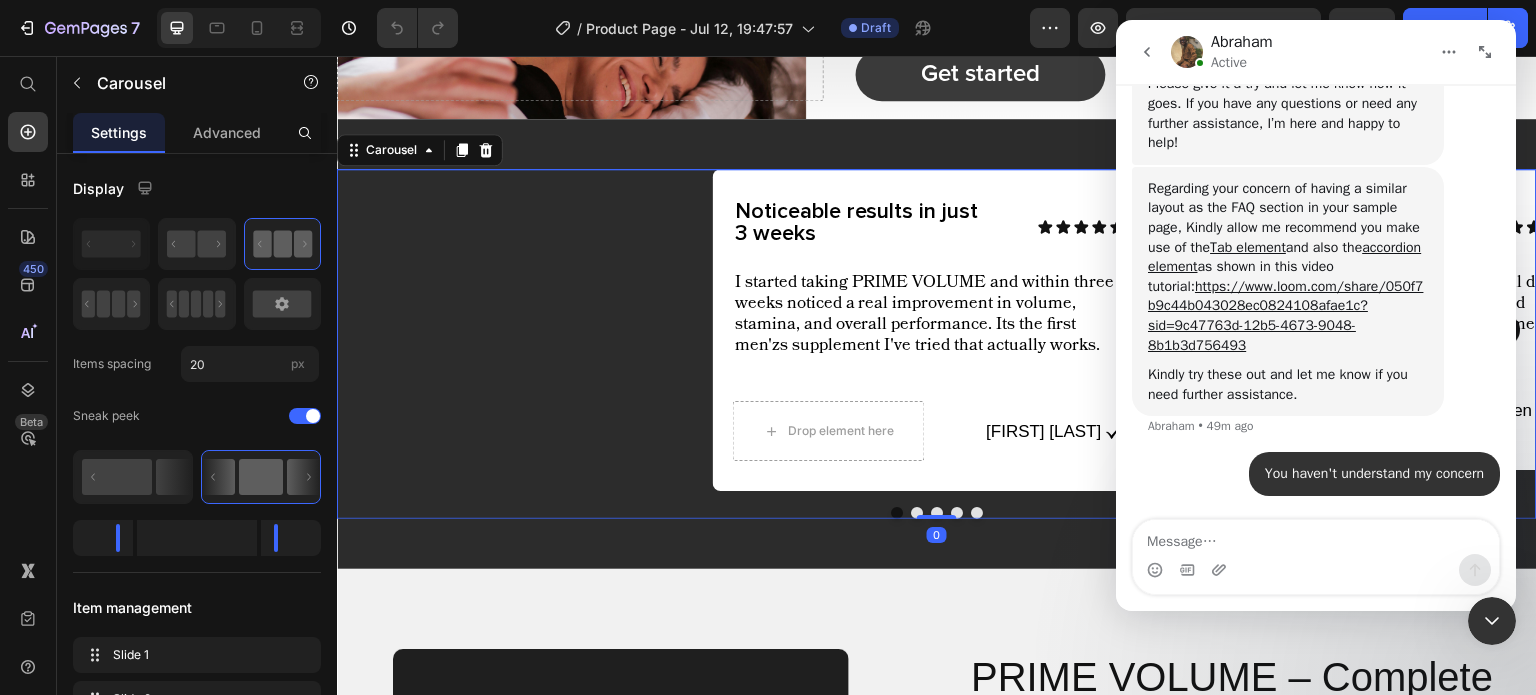 type on "15" 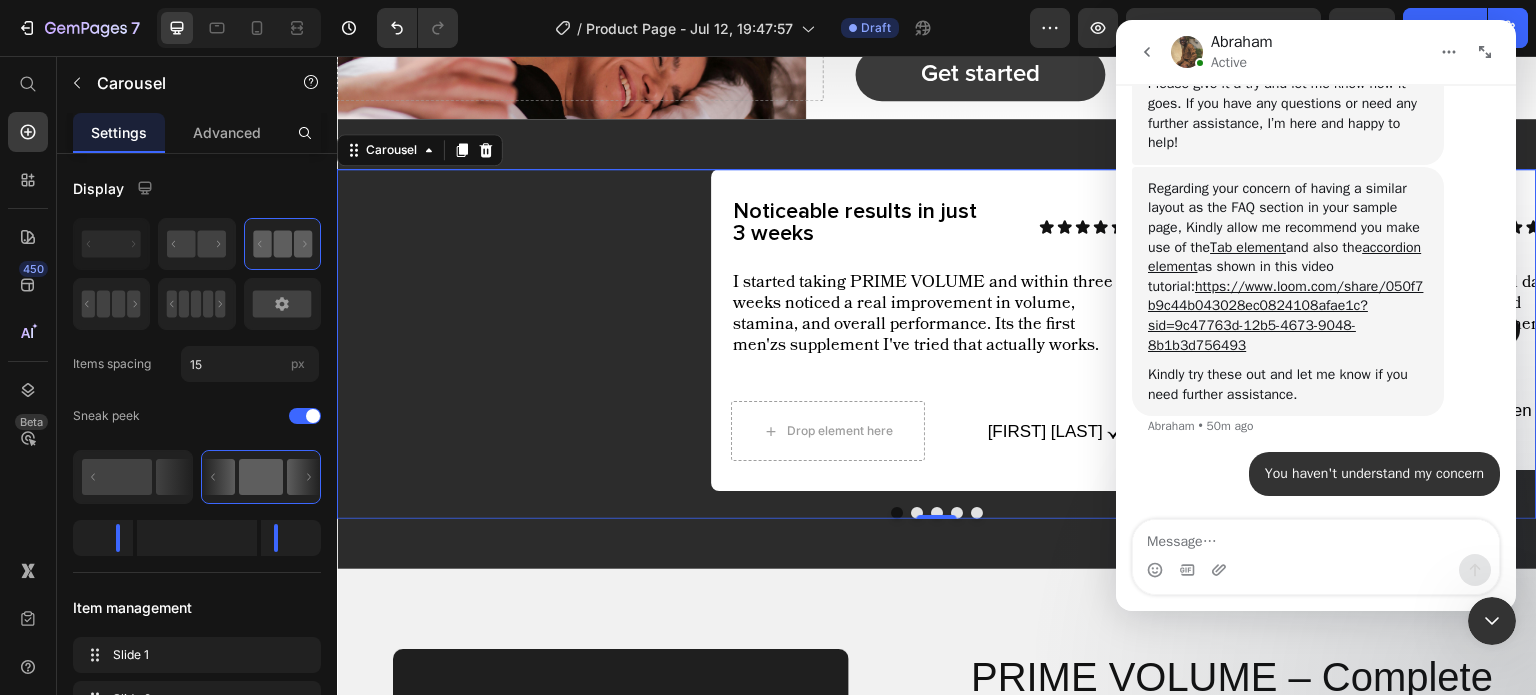 click 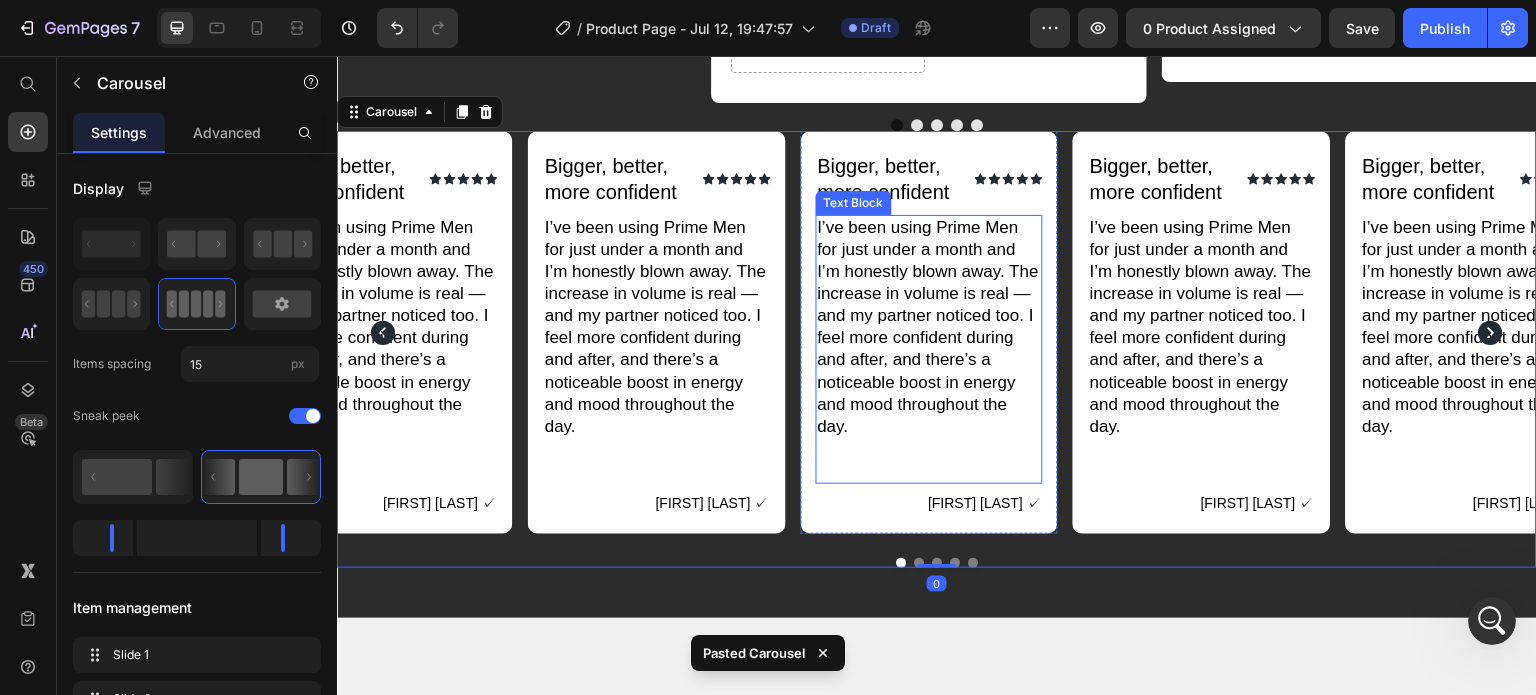 scroll, scrollTop: 1195, scrollLeft: 0, axis: vertical 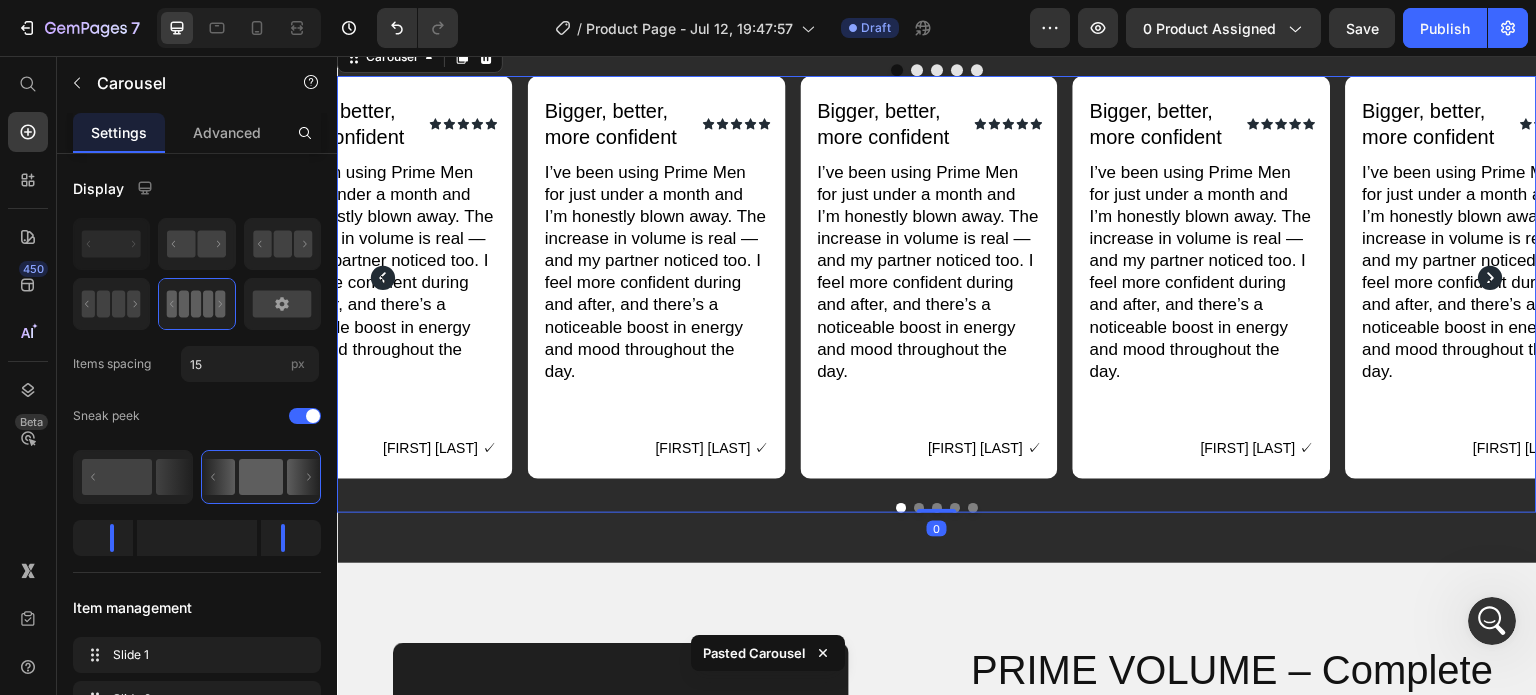 click on "Icon Icon Icon Icon Icon Icon List Bigger, better, more confident Text Block Icon Icon Icon Icon Icon Icon List Row I’ve been using Prime Men for just under a month and I’m honestly blown away. The increase in volume is real — and my partner noticed too. I feel more confident during and after, and there’s a noticeable boost in energy and mood throughout the day.     Text Block [FIRST] [LAST] ✓ Text Block Row Row Icon Icon Icon Icon Icon Icon List Bigger, better, more confident Text Block Icon Icon Icon Icon Icon Icon List Row I’ve been using Prime Men for just under a month and I’m honestly blown away. The increase in volume is real — and my partner noticed too. I feel more confident during and after, and there’s a noticeable boost in energy and mood throughout the day.     Text Block [FIRST] [LAST] ✓ Text Block Row Row Icon Icon Icon Icon Icon Icon List Bigger, better, more confident Text Block Icon Icon Icon Icon Icon Icon List Row     Text Block [FIRST] [LAST] ✓ Text Block Row Row Icon Icon Icon" at bounding box center [937, 277] 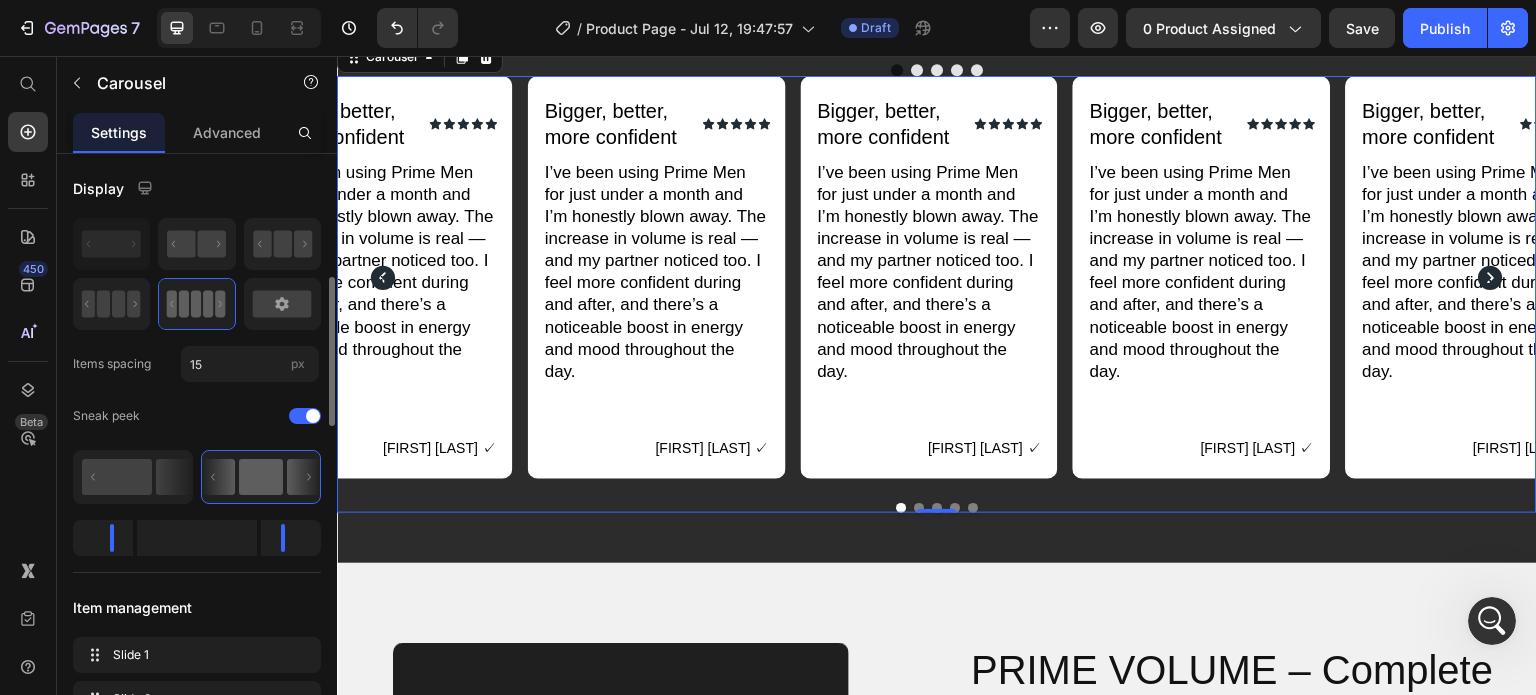 scroll, scrollTop: 100, scrollLeft: 0, axis: vertical 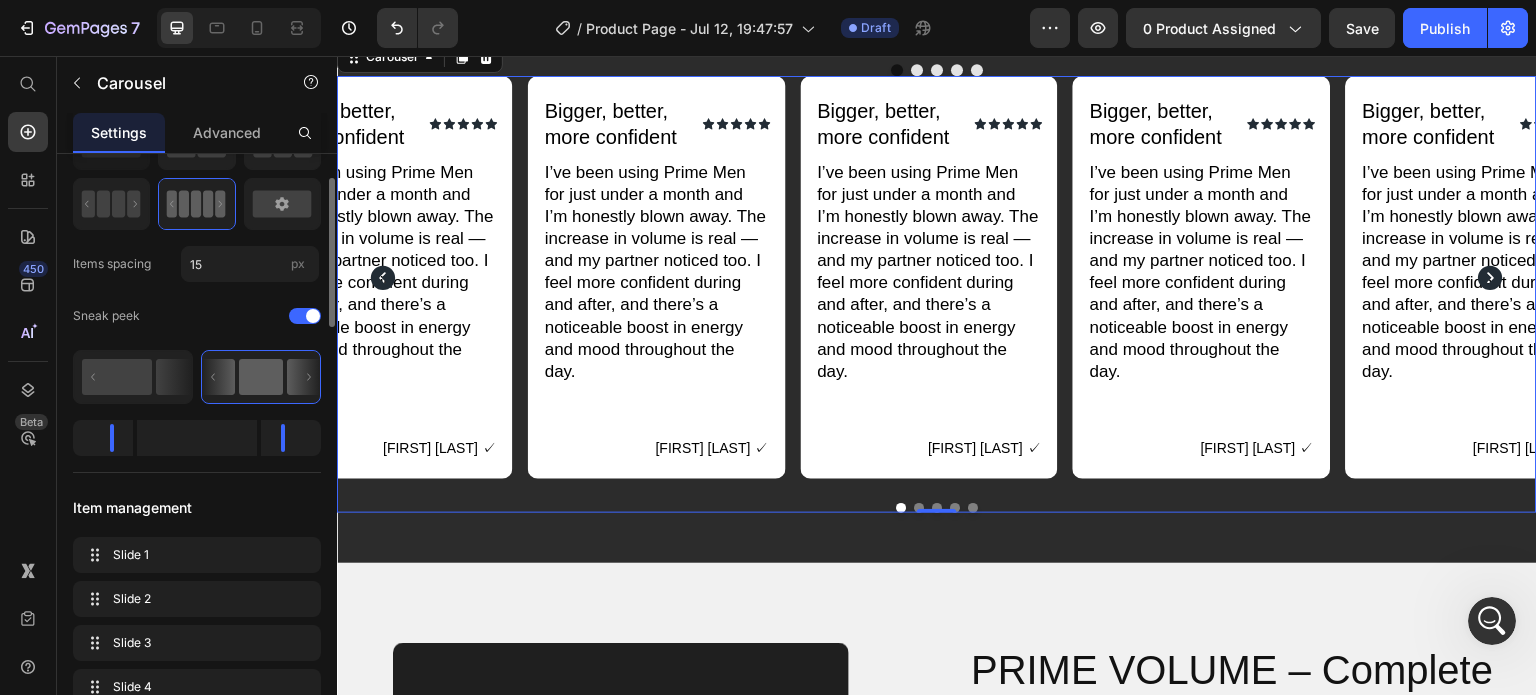 click at bounding box center (197, 438) 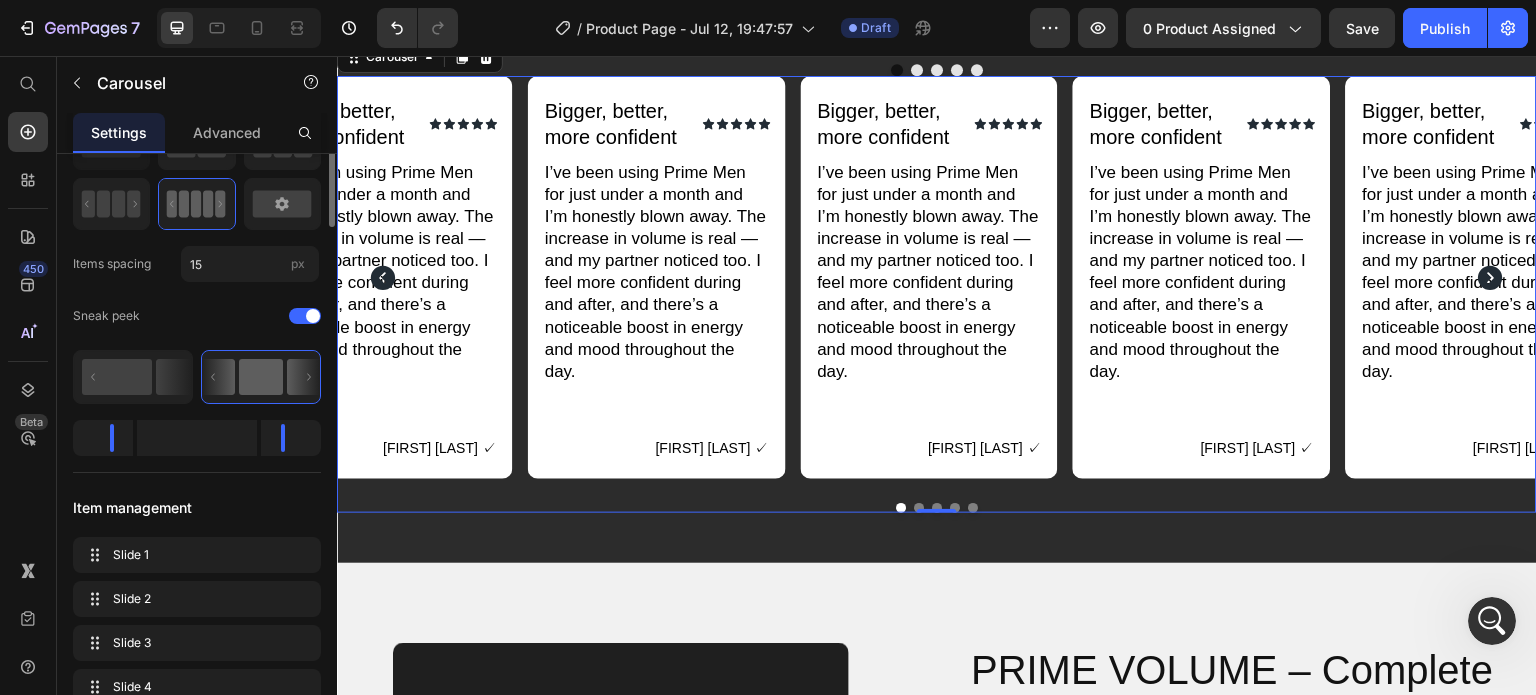 scroll, scrollTop: 0, scrollLeft: 0, axis: both 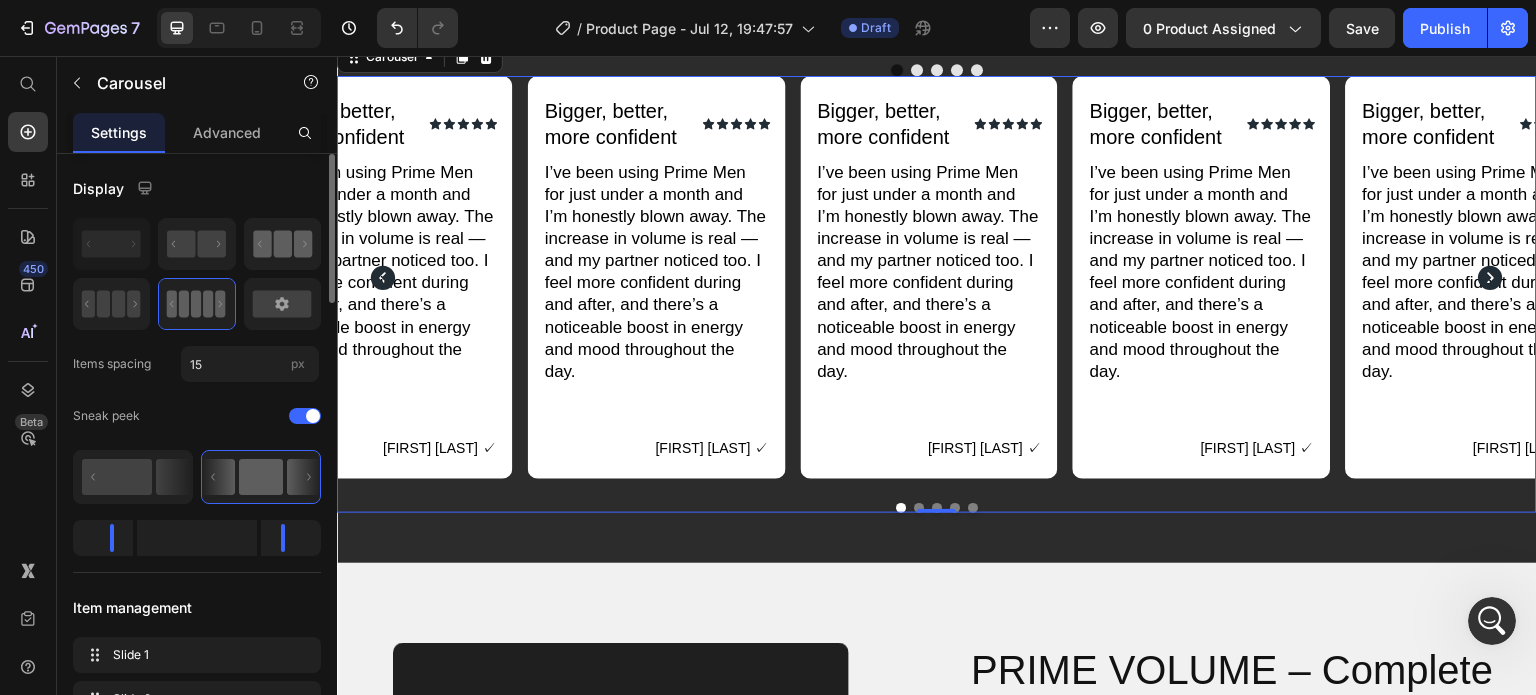 drag, startPoint x: 276, startPoint y: 227, endPoint x: 364, endPoint y: 566, distance: 350.23563 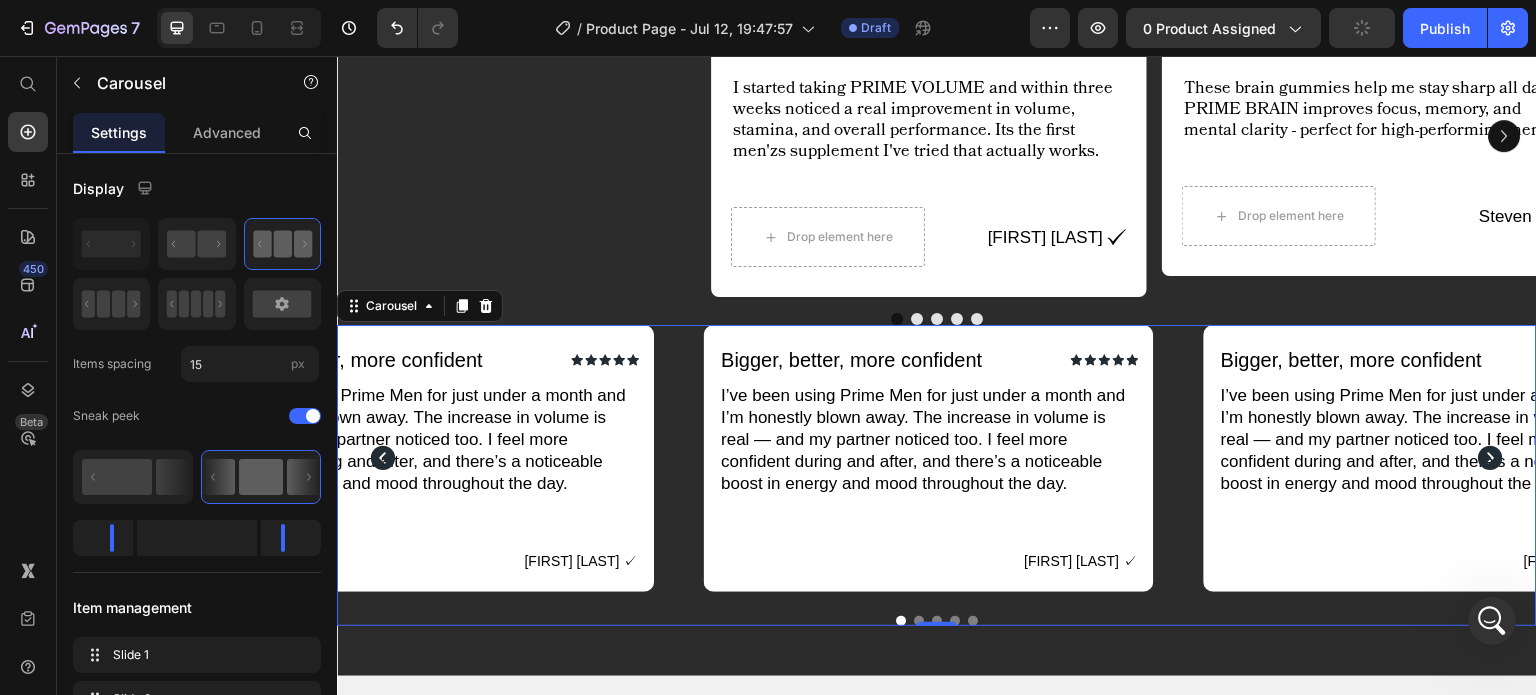 scroll, scrollTop: 815, scrollLeft: 0, axis: vertical 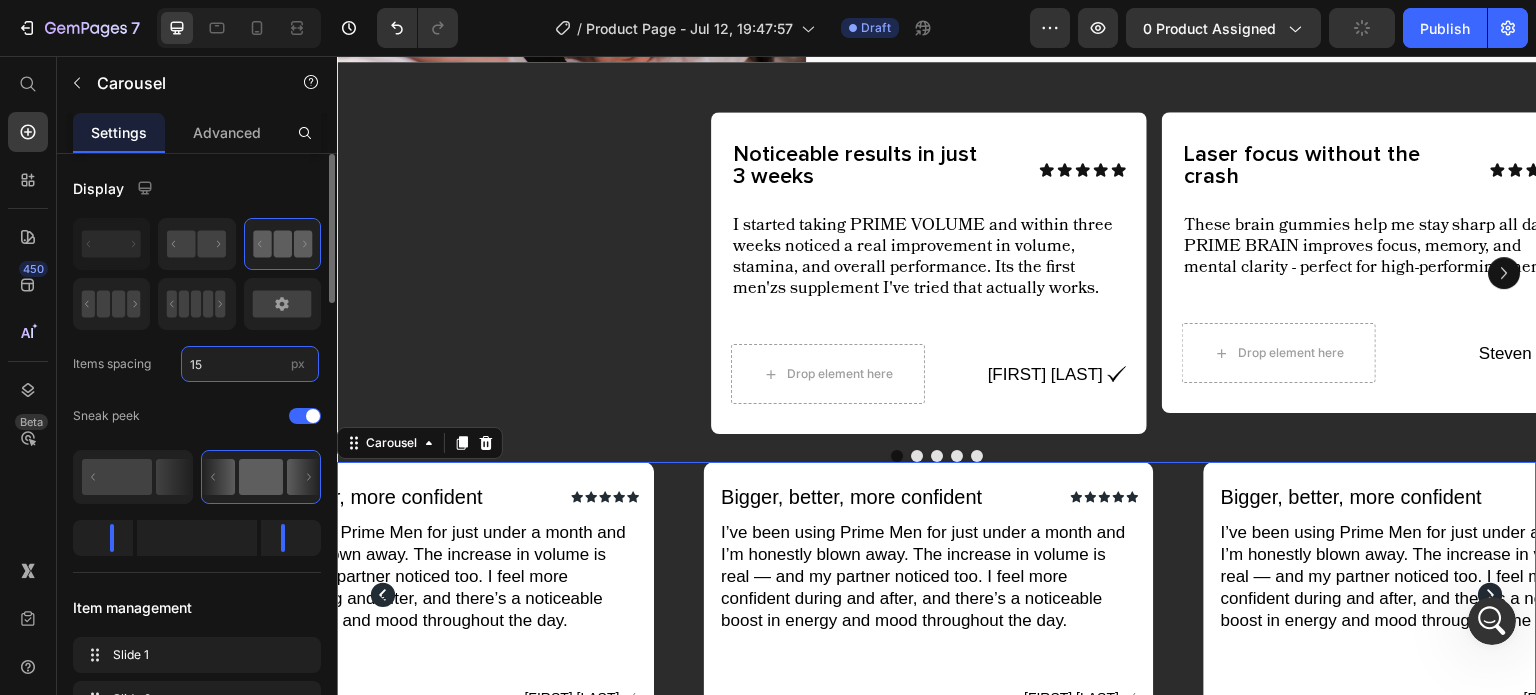 click on "15" at bounding box center (250, 364) 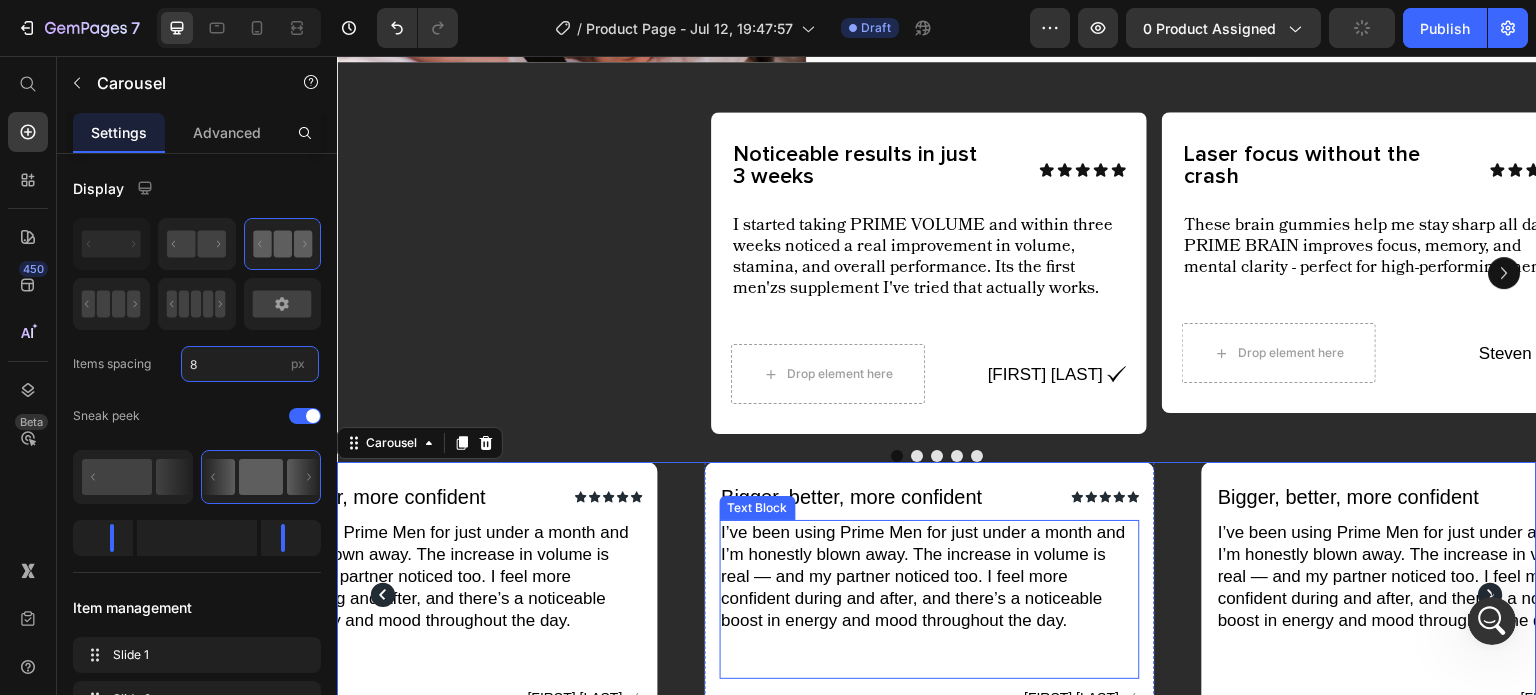 type on "15" 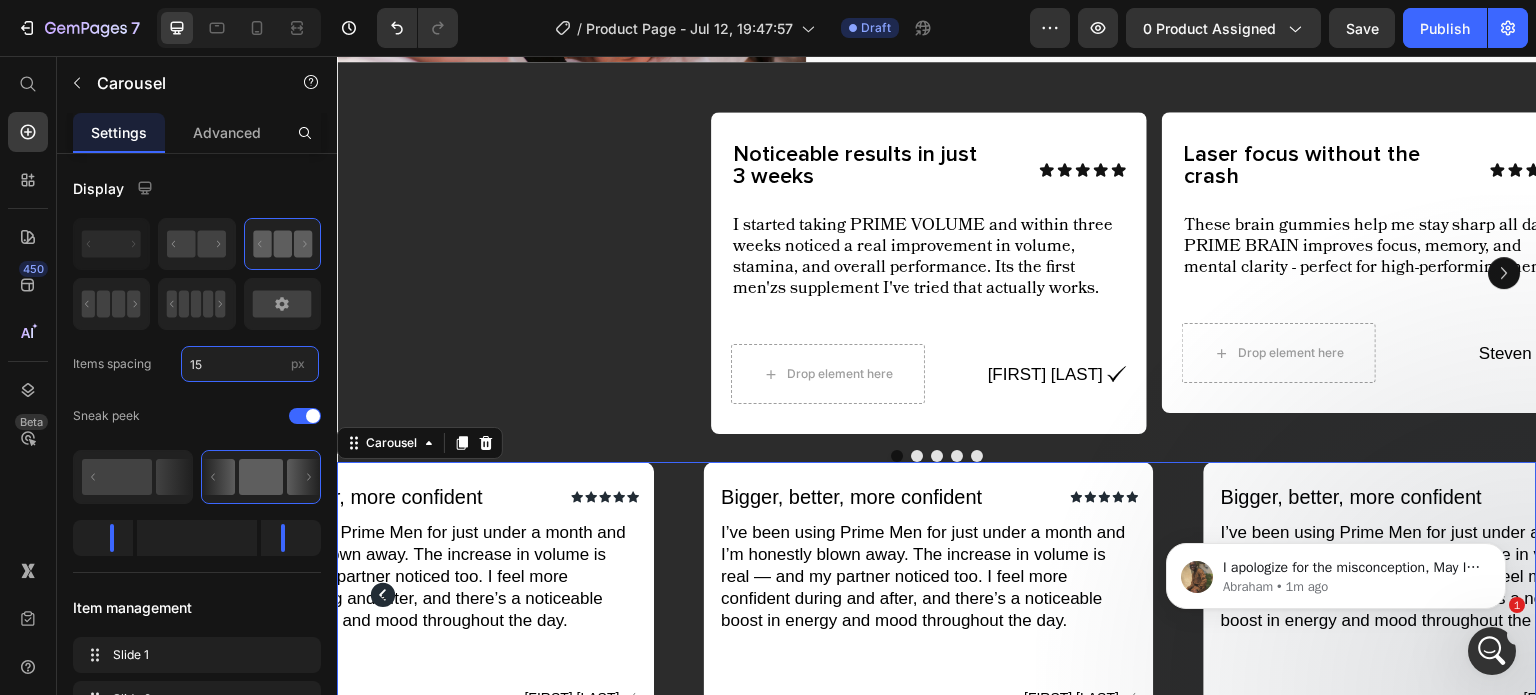 scroll, scrollTop: 0, scrollLeft: 0, axis: both 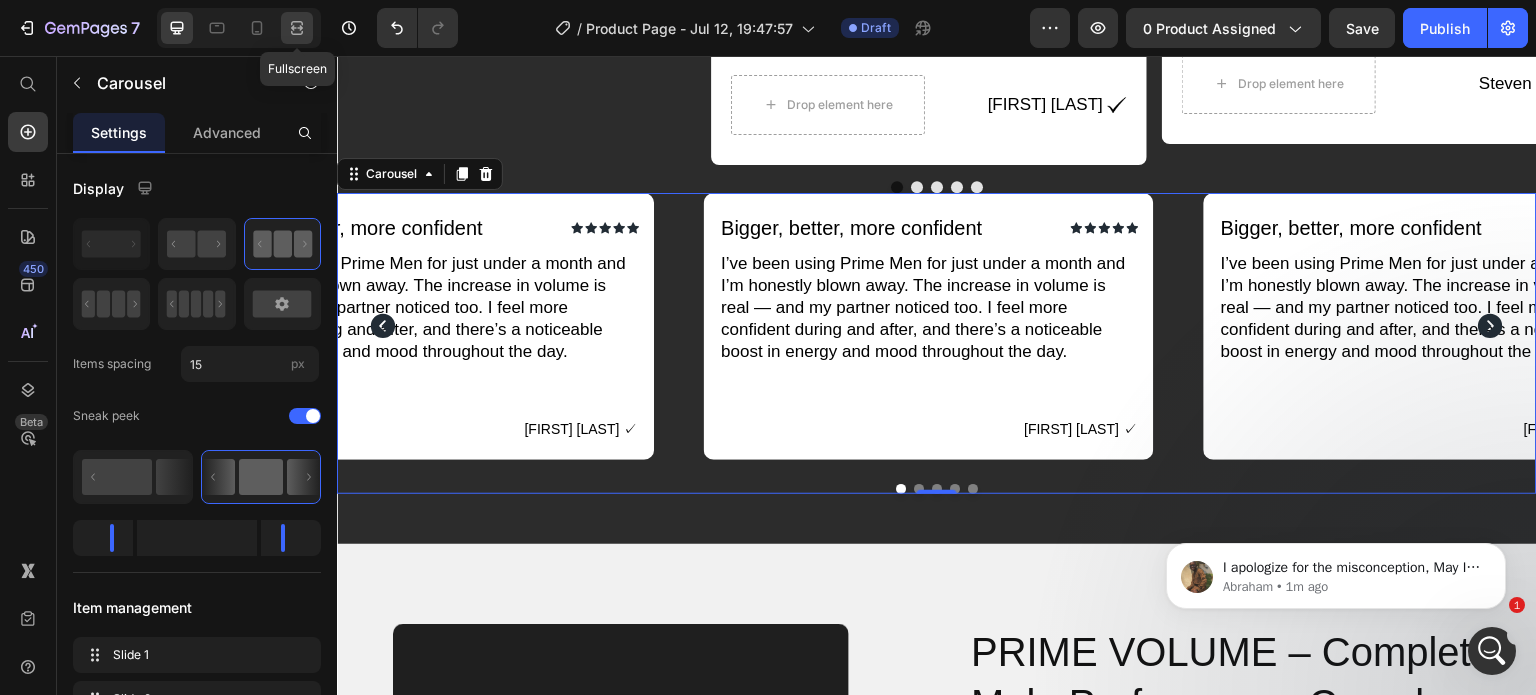 click 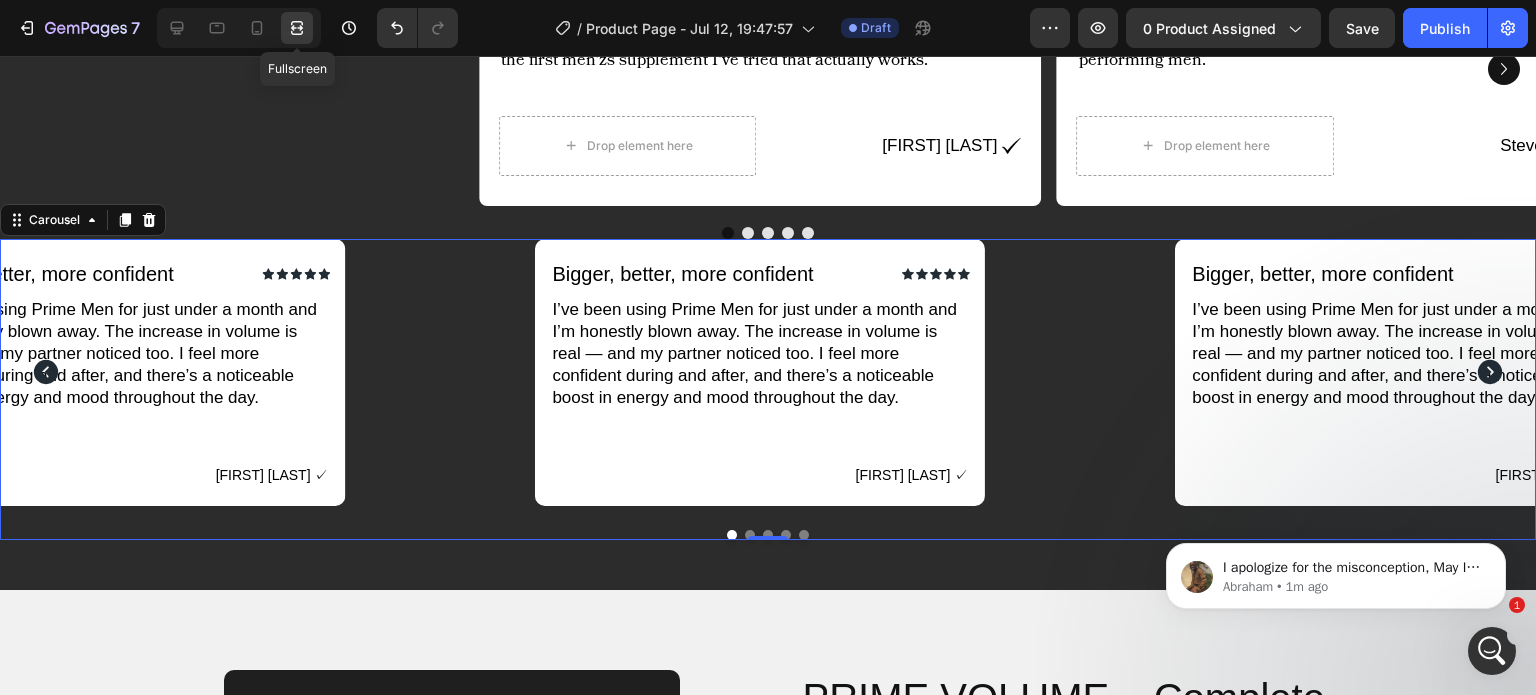 click 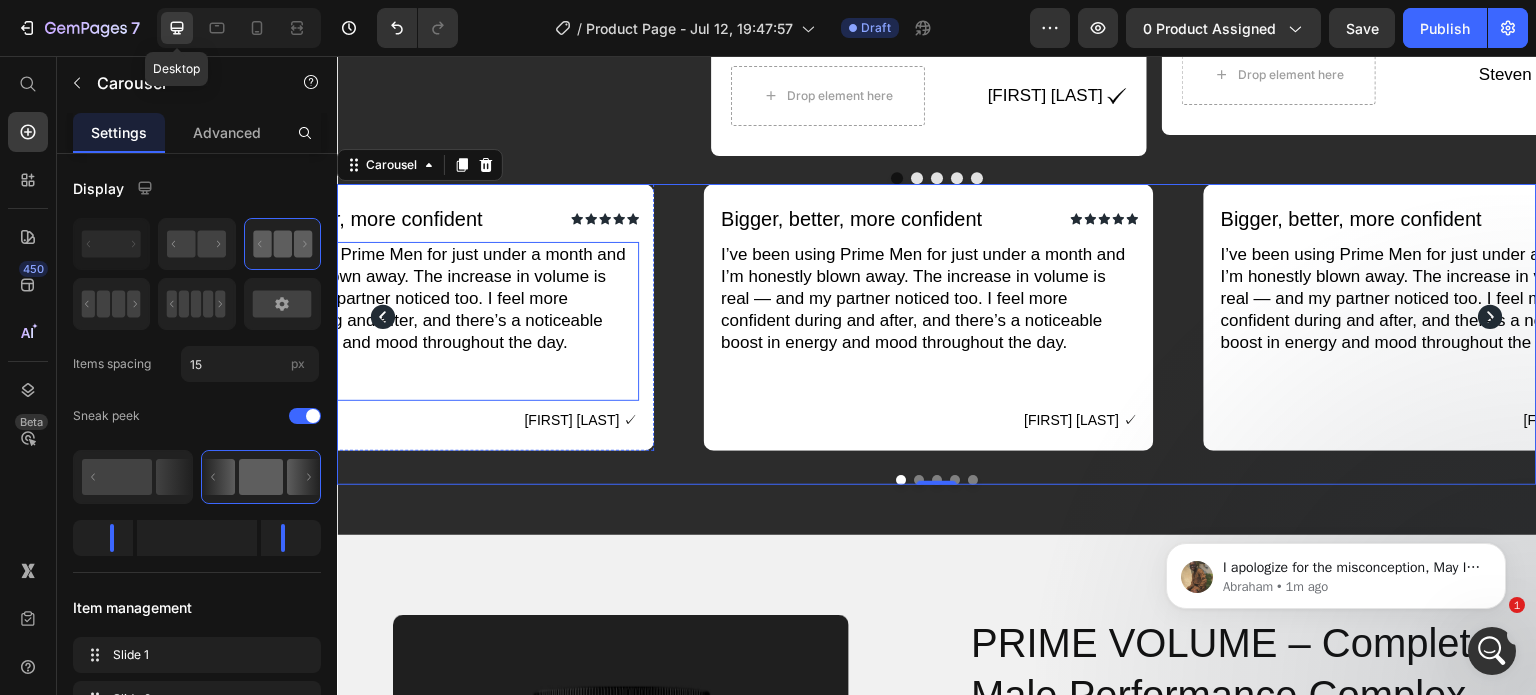 scroll, scrollTop: 1079, scrollLeft: 0, axis: vertical 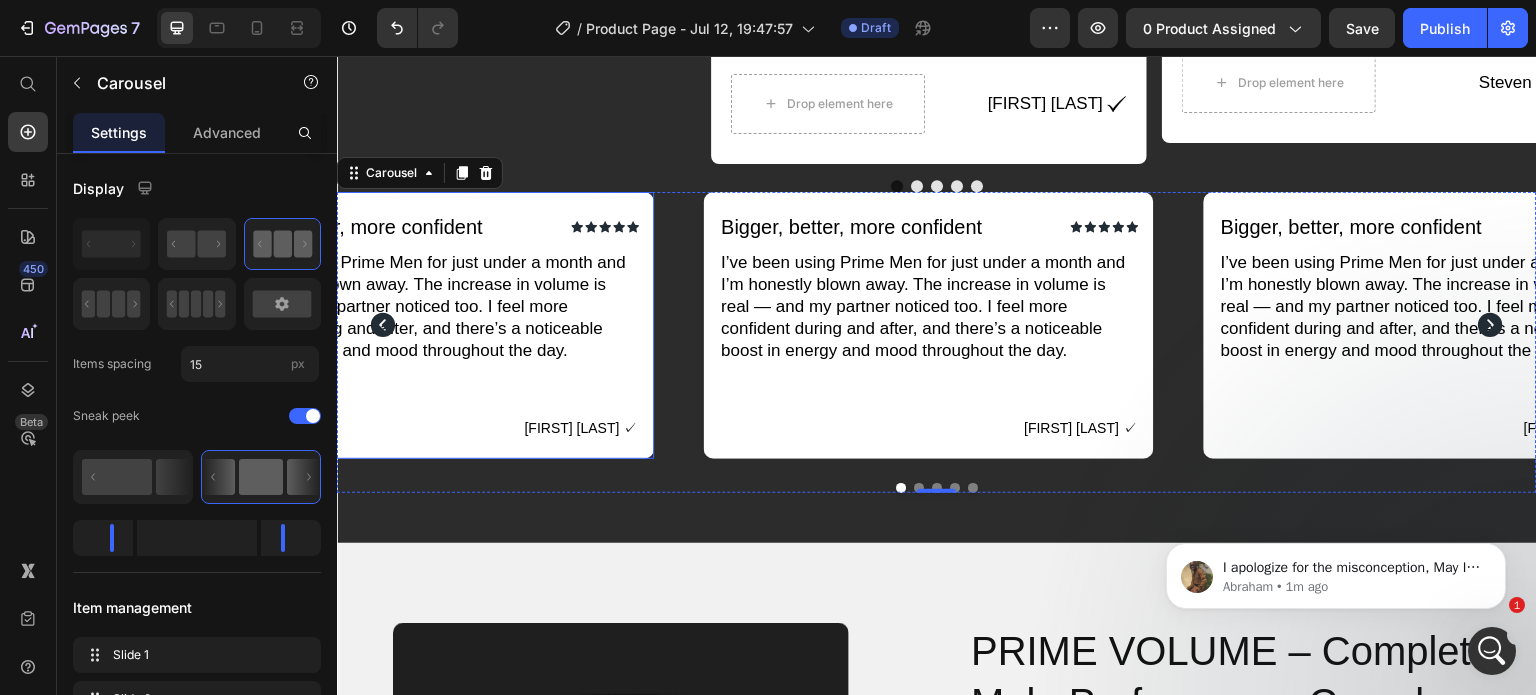 click on "Icon Icon Icon Icon Icon Icon List Bigger, better, more confident Text Block Icon Icon Icon Icon Icon Icon List Row I’ve been using Prime Men for just under a month and I’m honestly blown away. The increase in volume is real — and my partner noticed too. I feel more confident during and after, and there’s a noticeable boost in energy and mood throughout the day.     Text Block [FIRST] [LAST] ✓ Text Block Row Row" at bounding box center [429, 325] 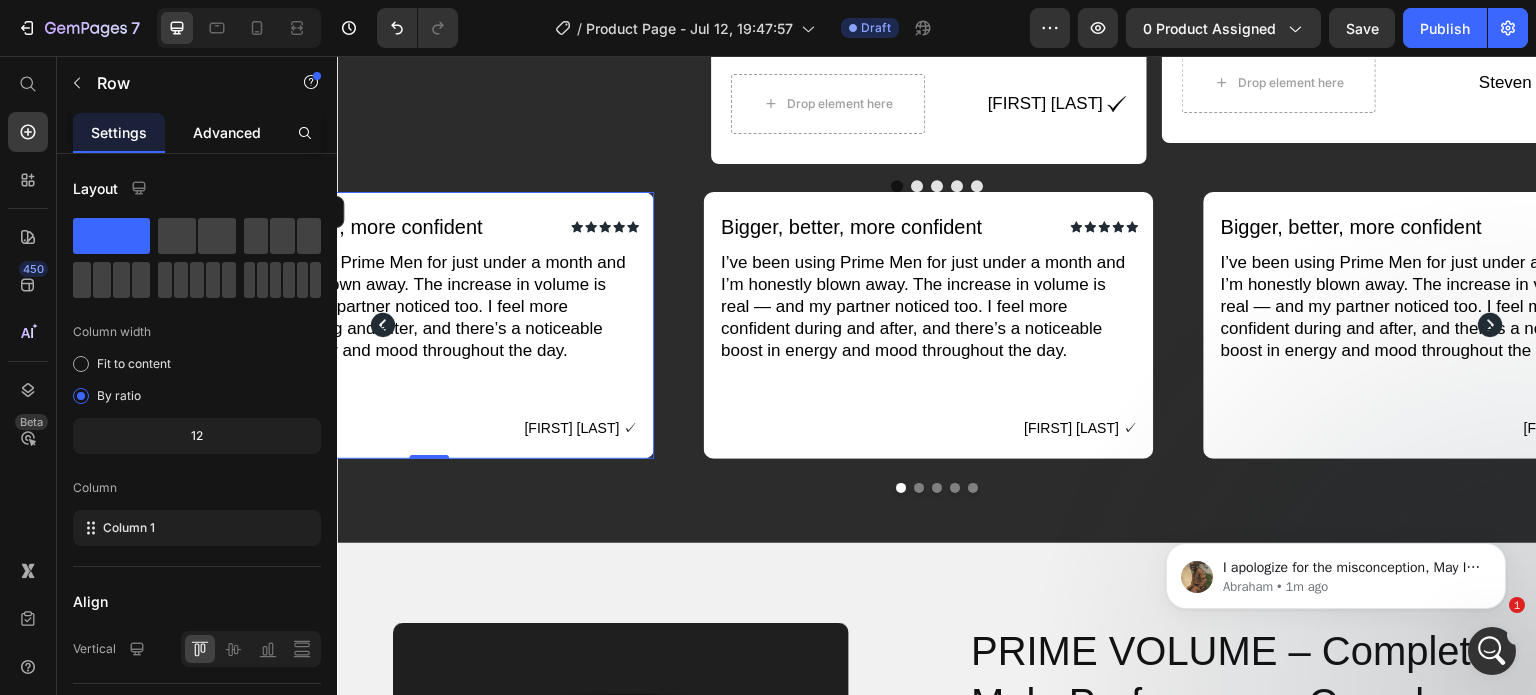 click on "Advanced" at bounding box center (227, 132) 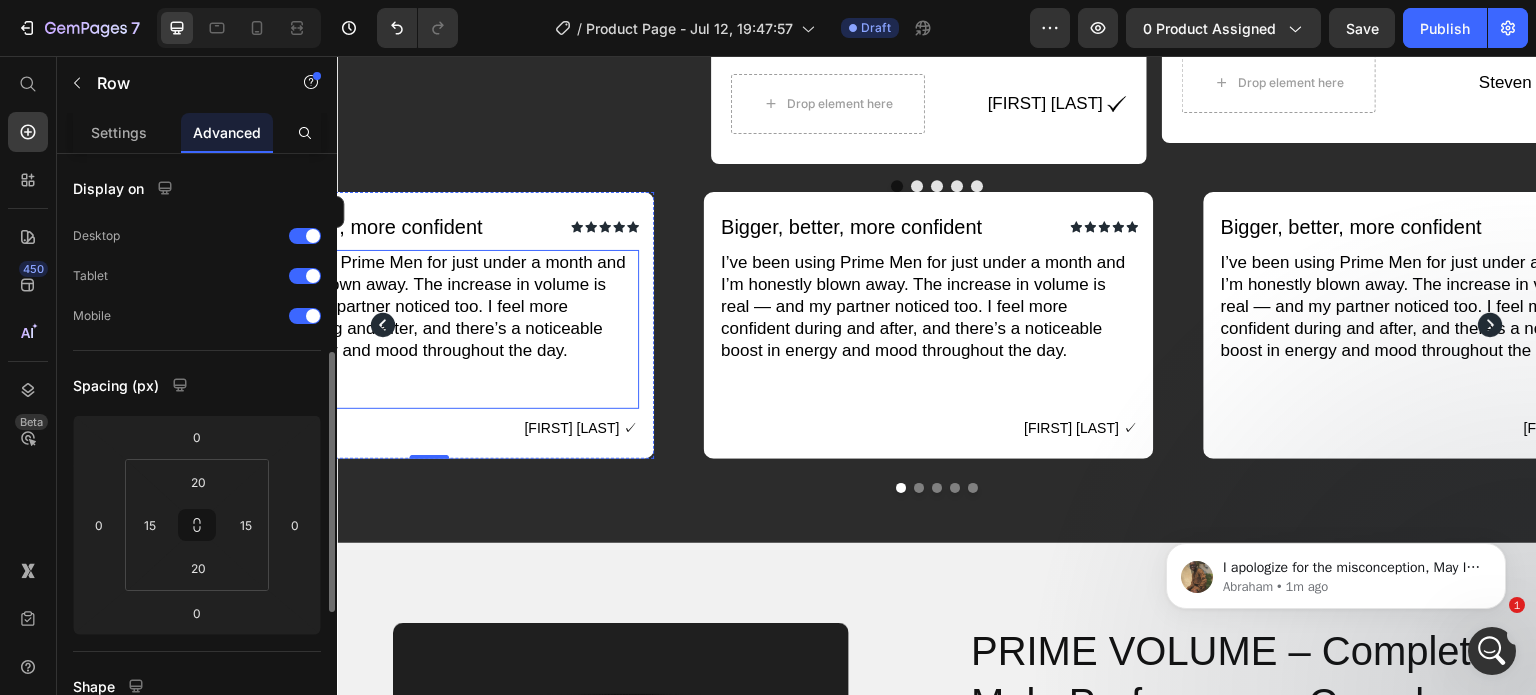 scroll, scrollTop: 138, scrollLeft: 0, axis: vertical 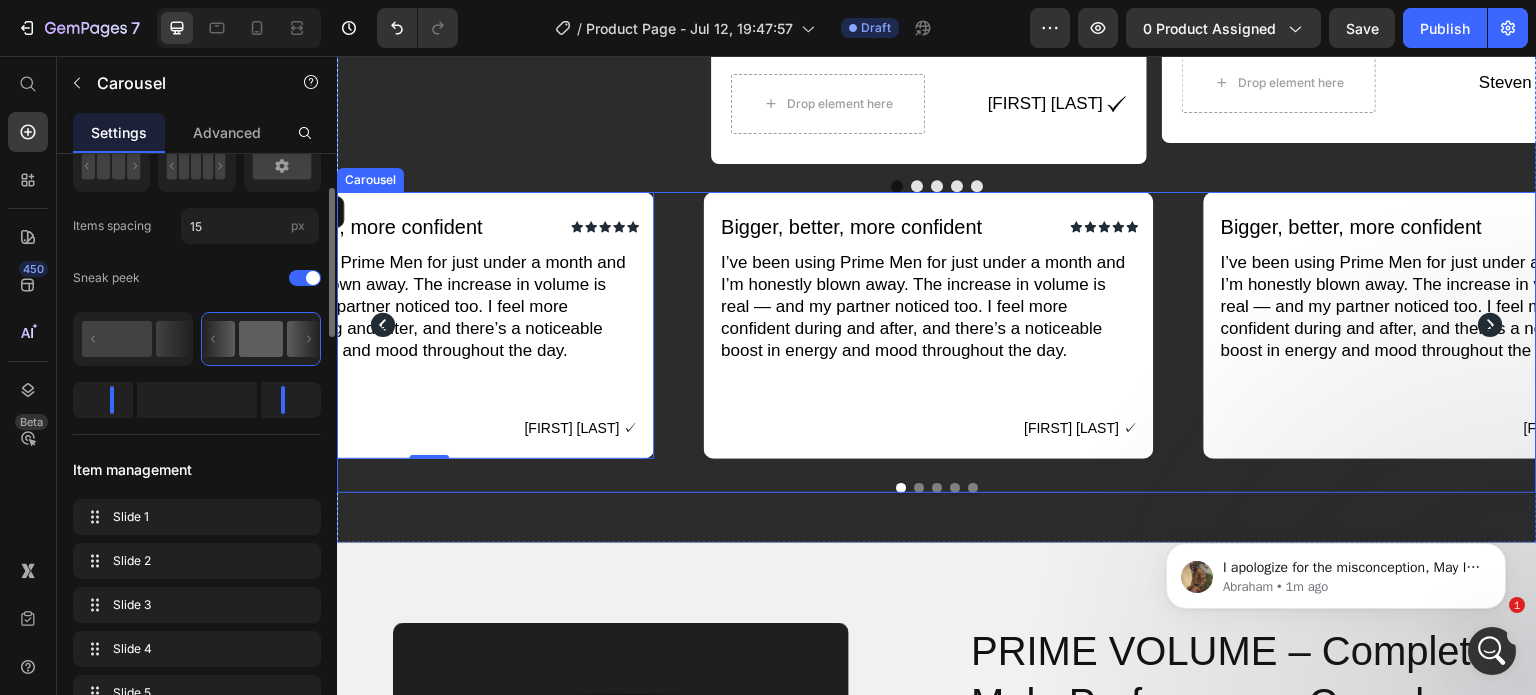 click on "Icon Icon Icon Icon Icon Icon List Bigger, better, more confident Text Block Icon Icon Icon Icon Icon Icon List Row I’ve been using Prime Men for just under a month and I’m honestly blown away. The increase in volume is real — and my partner noticed too. I feel more confident during and after, and there’s a noticeable boost in energy and mood throughout the day.     Text Block [FIRST] [LAST] ✓ Text Block Row Row" at bounding box center (929, 325) 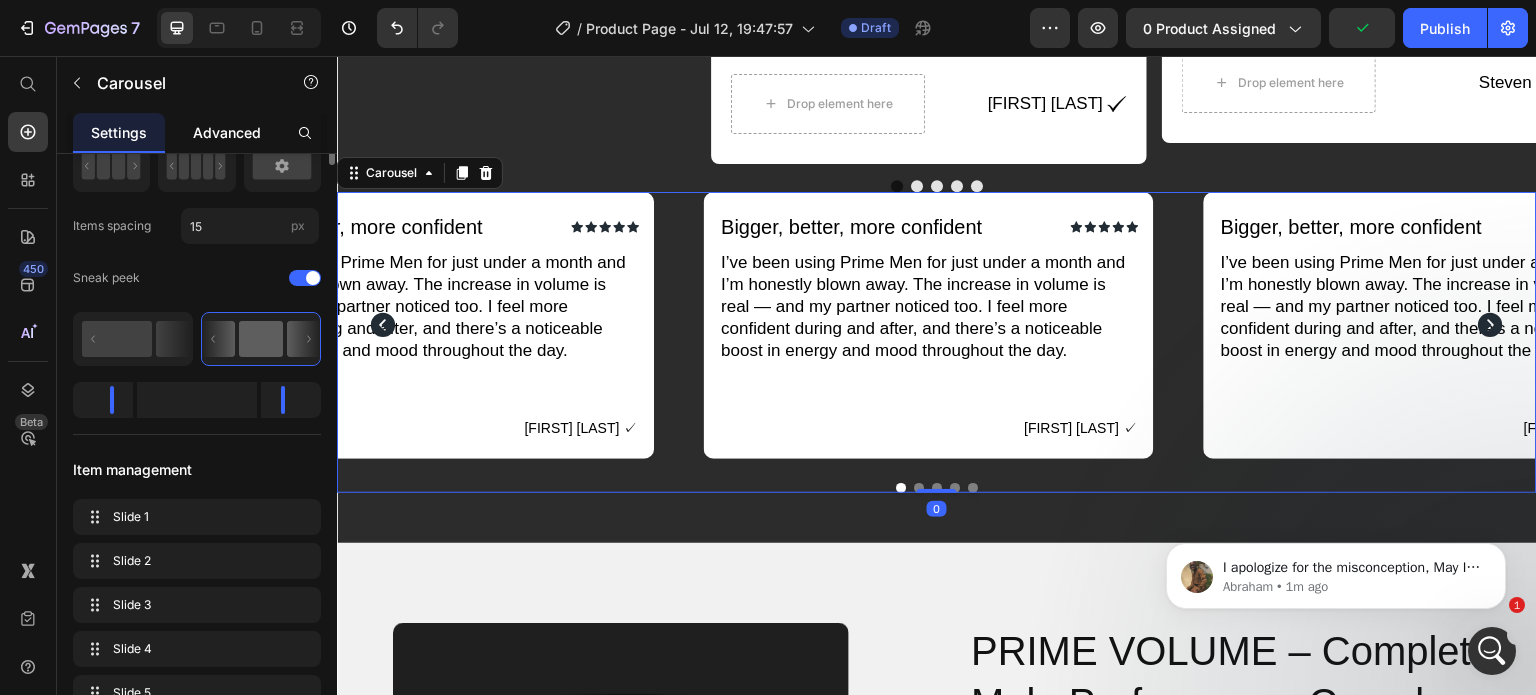 scroll, scrollTop: 0, scrollLeft: 0, axis: both 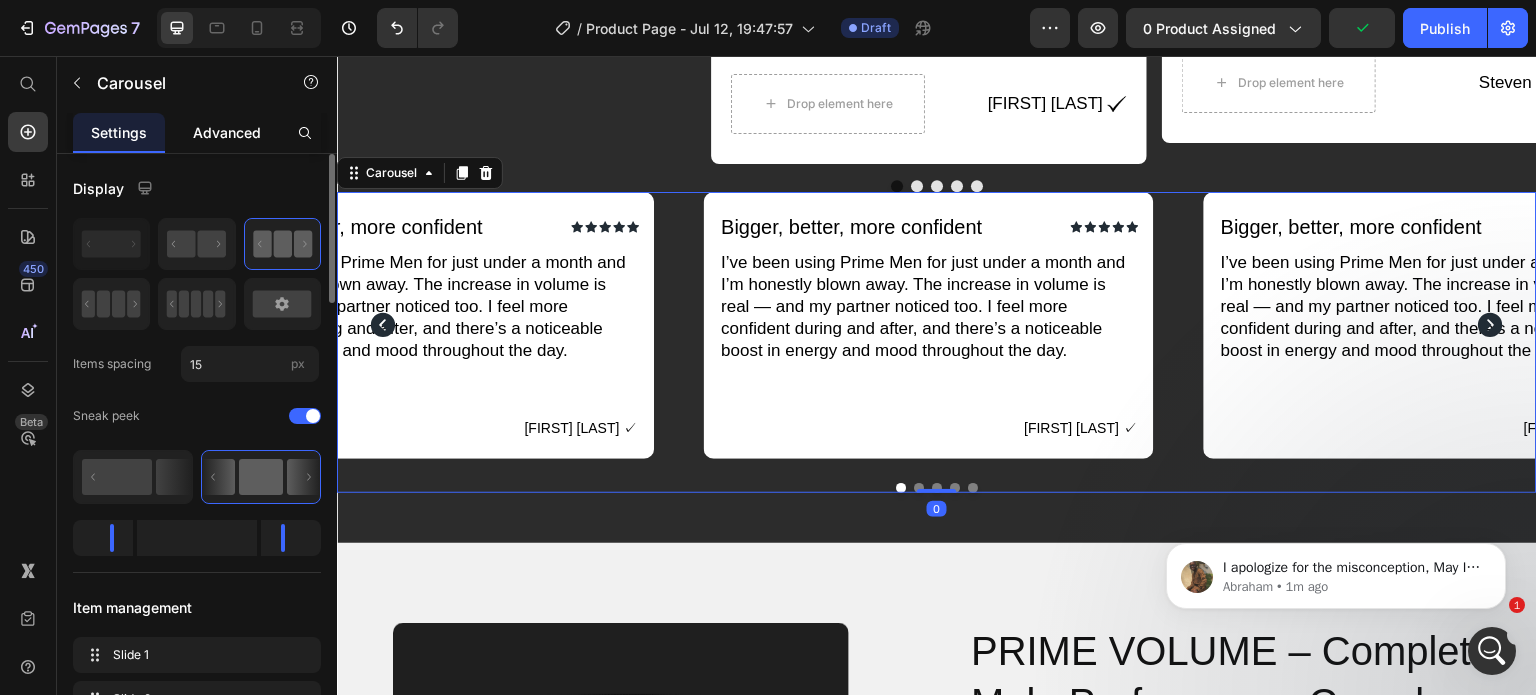 click on "Advanced" at bounding box center [227, 132] 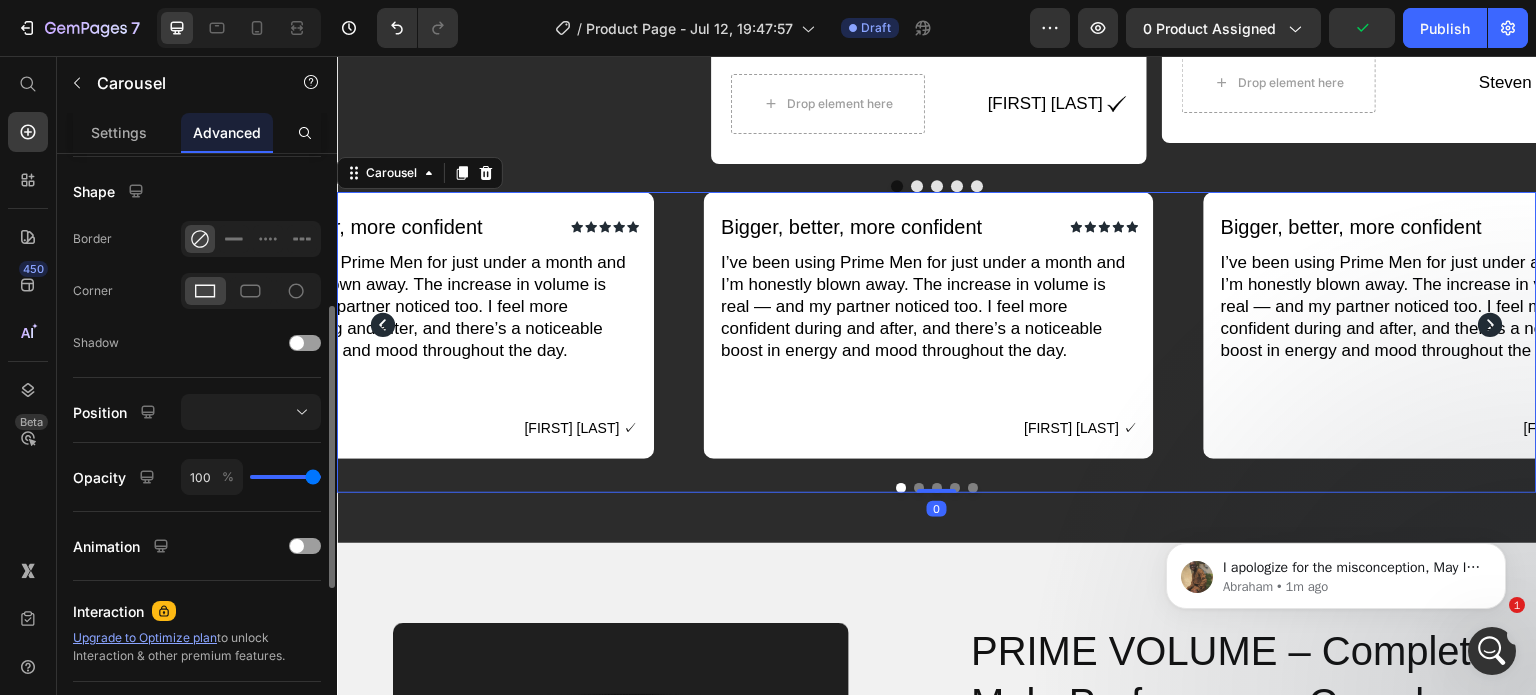 scroll, scrollTop: 496, scrollLeft: 0, axis: vertical 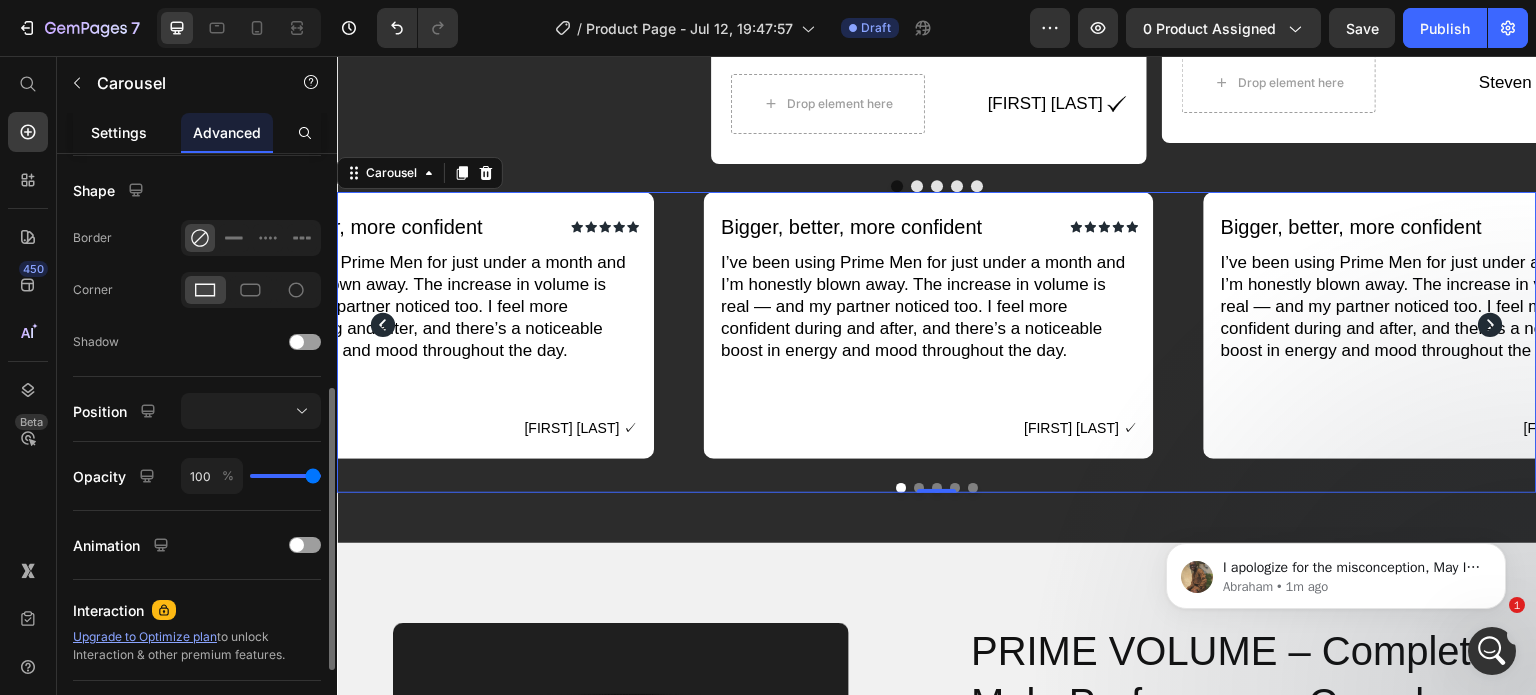 click on "Settings" at bounding box center [119, 132] 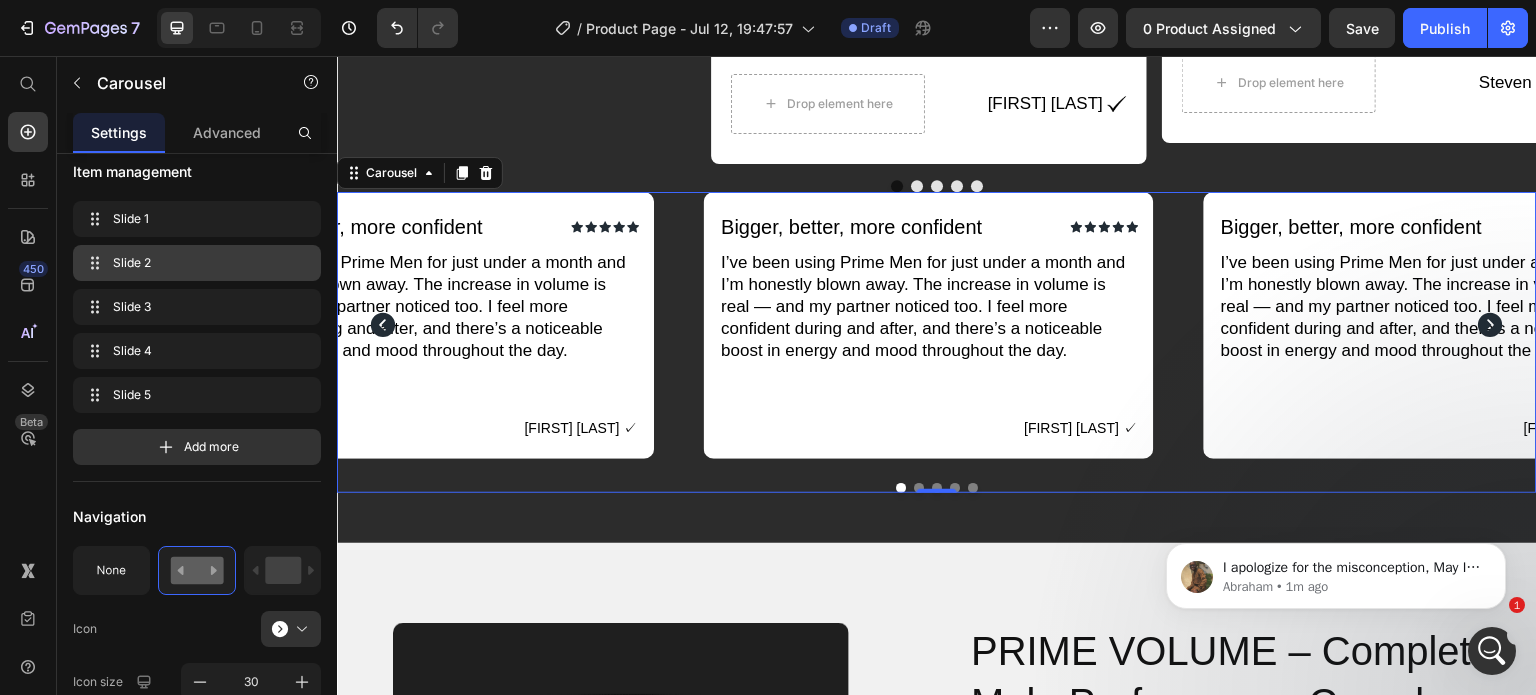 scroll, scrollTop: 0, scrollLeft: 0, axis: both 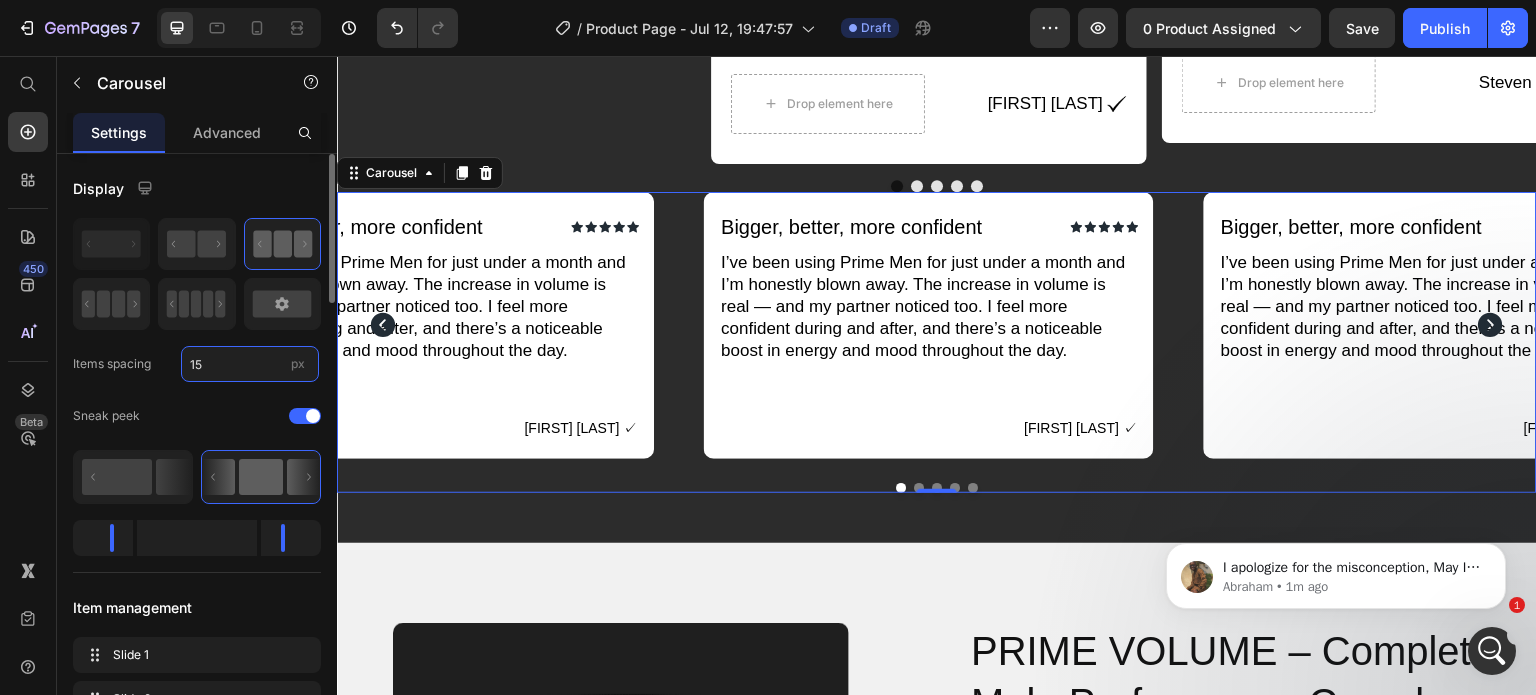 click on "15" at bounding box center (250, 364) 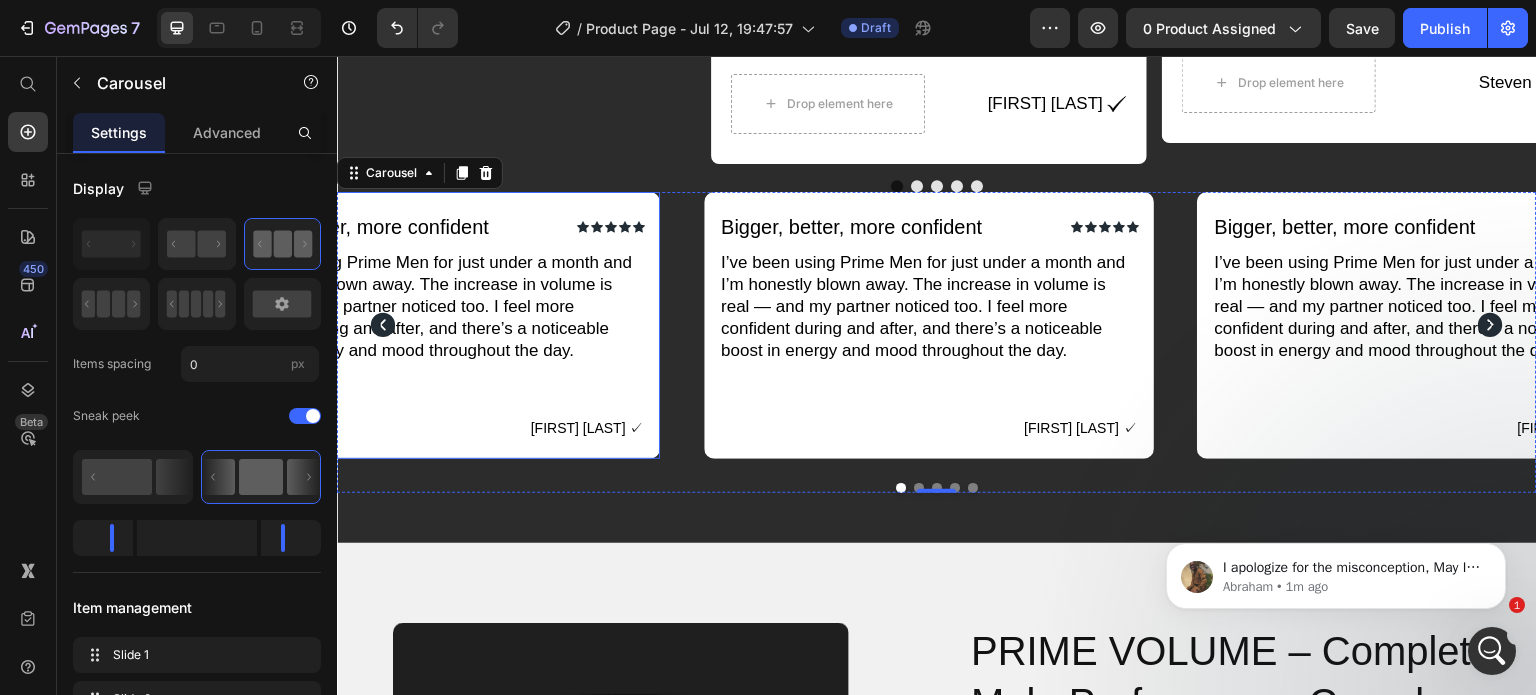 click on "Icon Icon Icon Icon Icon Icon List Bigger, better, more confident Text Block Icon Icon Icon Icon Icon Icon List Row I’ve been using Prime Men for just under a month and I’m honestly blown away. The increase in volume is real — and my partner noticed too. I feel more confident during and after, and there’s a noticeable boost in energy and mood throughout the day.     Text Block [FIRST] [LAST] ✓ Text Block Row Row Icon Icon Icon Icon Icon Icon List Bigger, better, more confident Text Block Icon Icon Icon Icon Icon Icon List Row I’ve been using Prime Men for just under a month and I’m honestly blown away. The increase in volume is real — and my partner noticed too. I feel more confident during and after, and there’s a noticeable boost in energy and mood throughout the day.     Text Block [FIRST] [LAST] ✓ Text Block Row Row Icon Icon Icon Icon Icon Icon List Bigger, better, more confident Text Block Icon Icon Icon Icon Icon Icon List Row     Text Block [FIRST] [LAST] ✓ Text Block Row Row Icon Icon Icon" at bounding box center (937, 325) 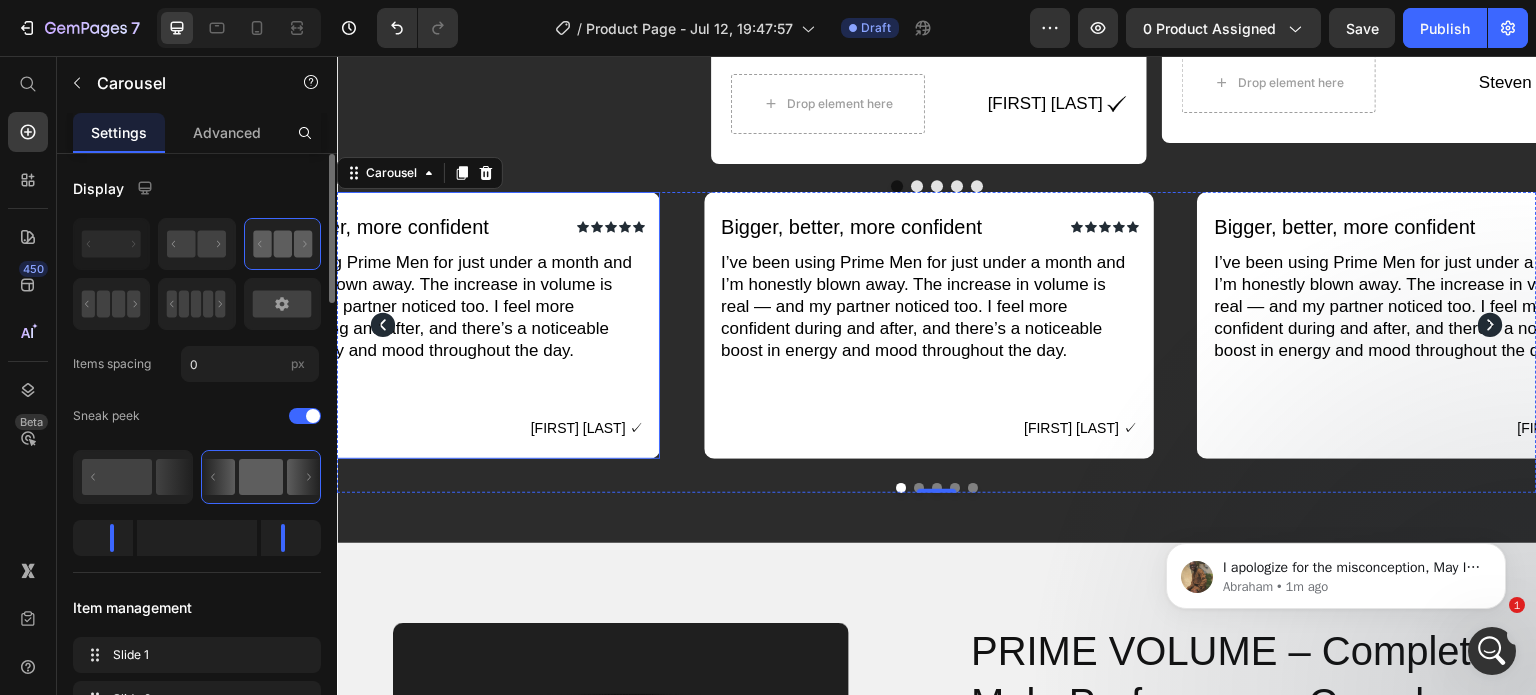 click on "Advanced" at bounding box center (227, 132) 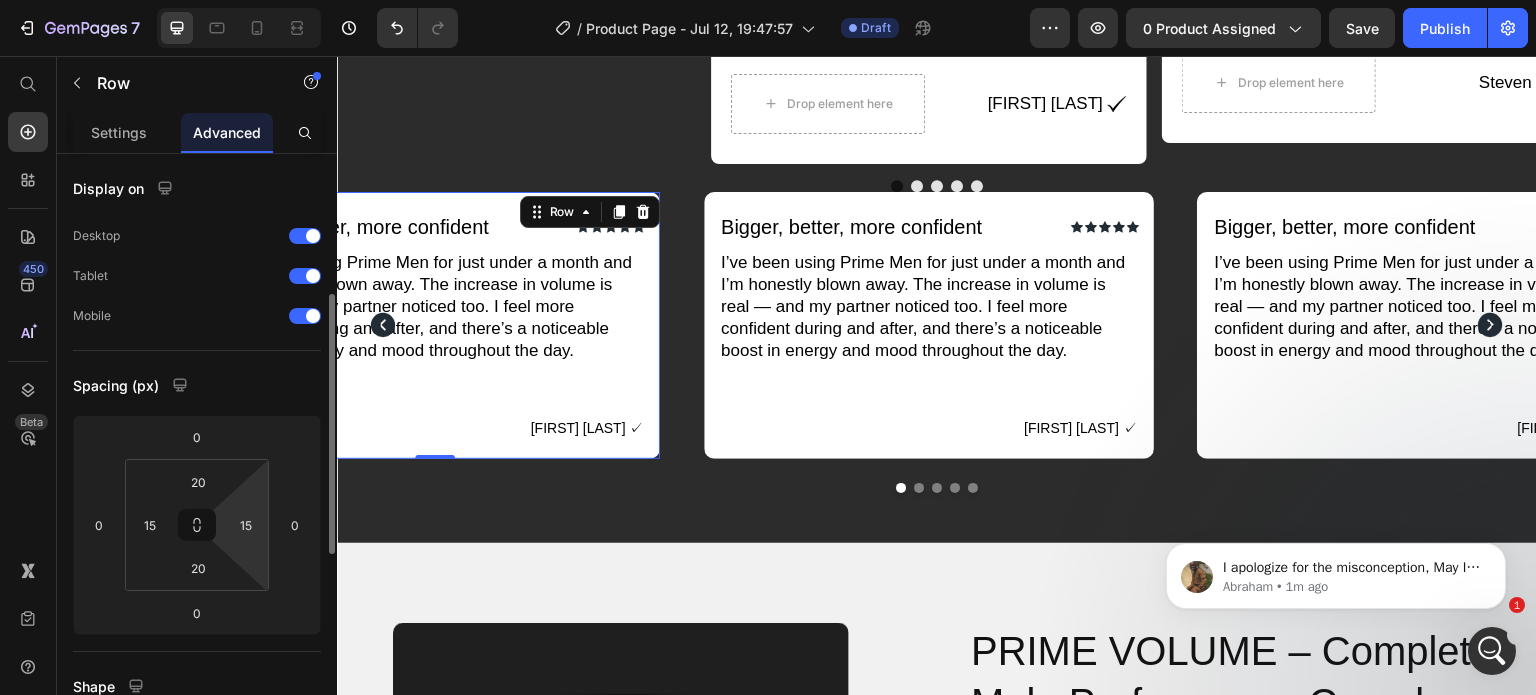 scroll, scrollTop: 112, scrollLeft: 0, axis: vertical 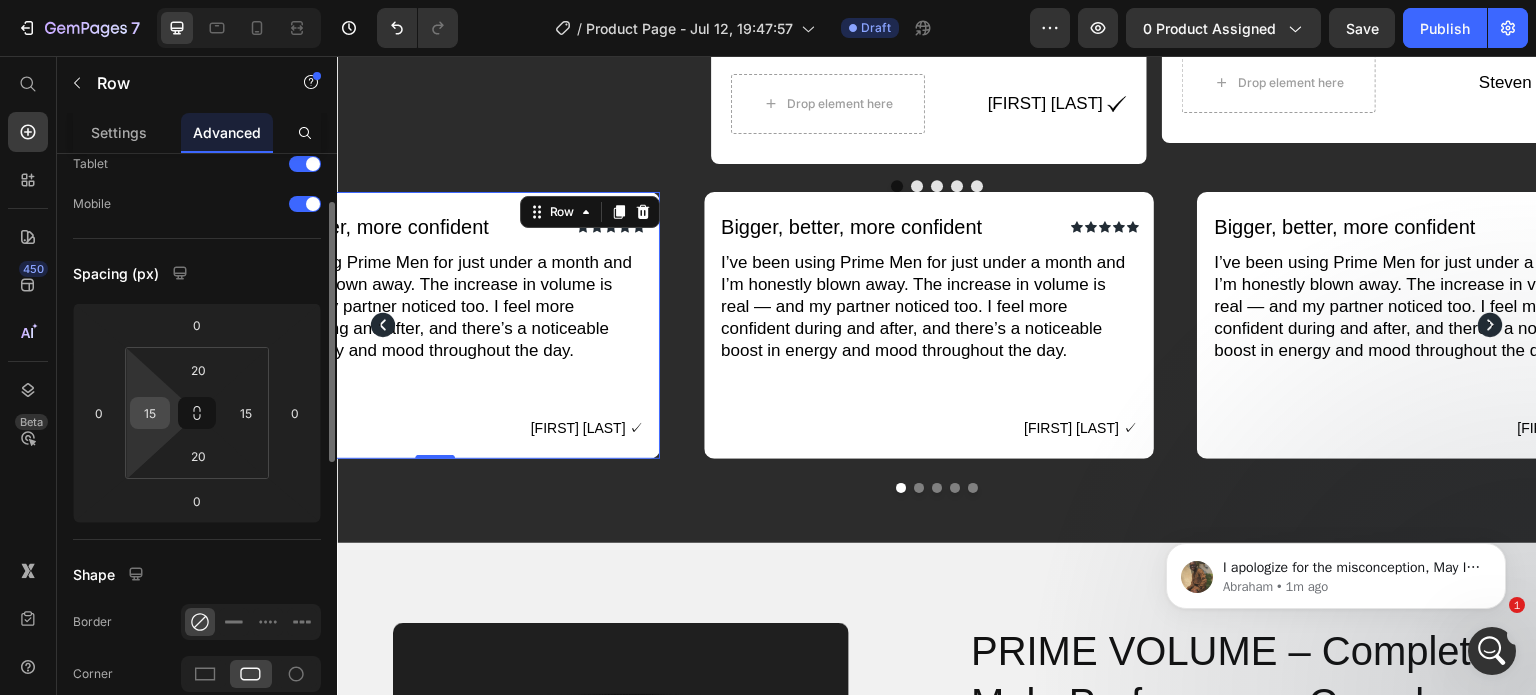 click on "15" at bounding box center [150, 413] 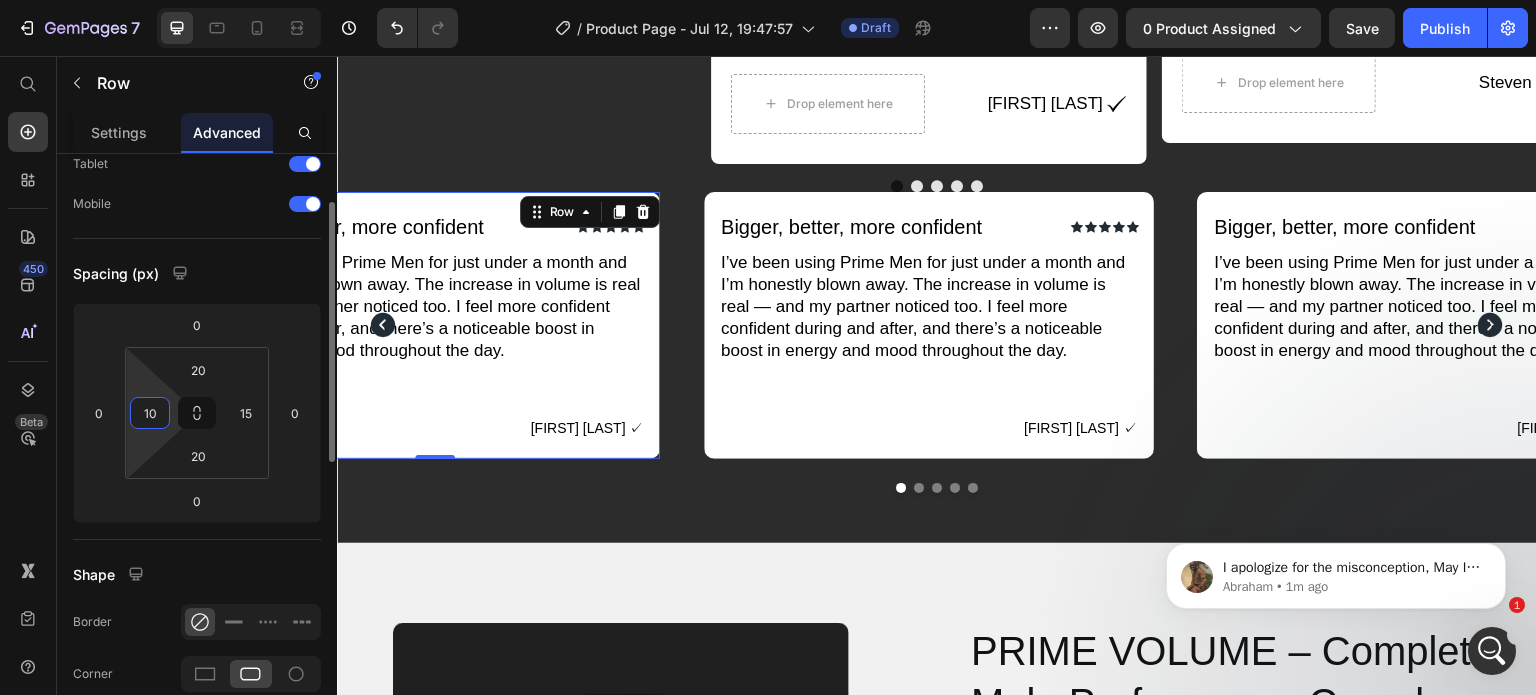 type on "1" 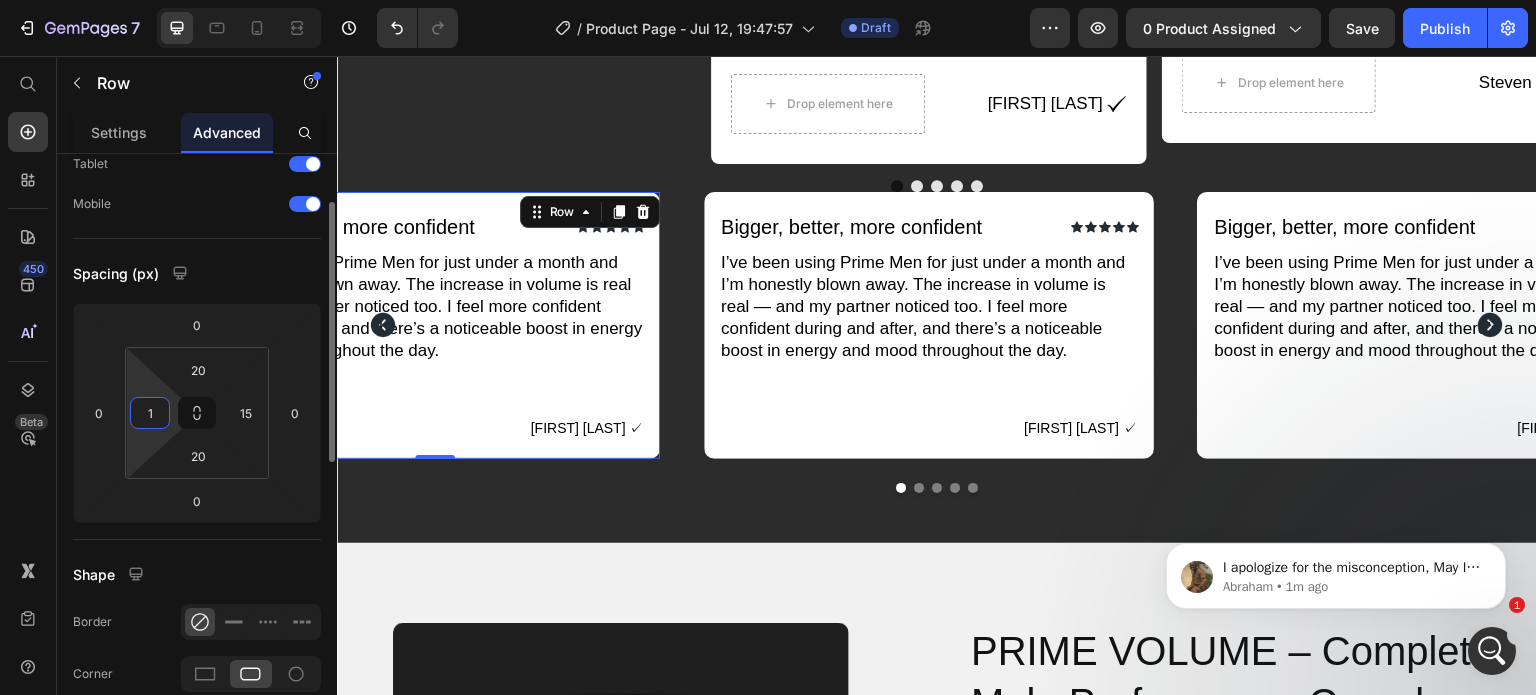 type on "15" 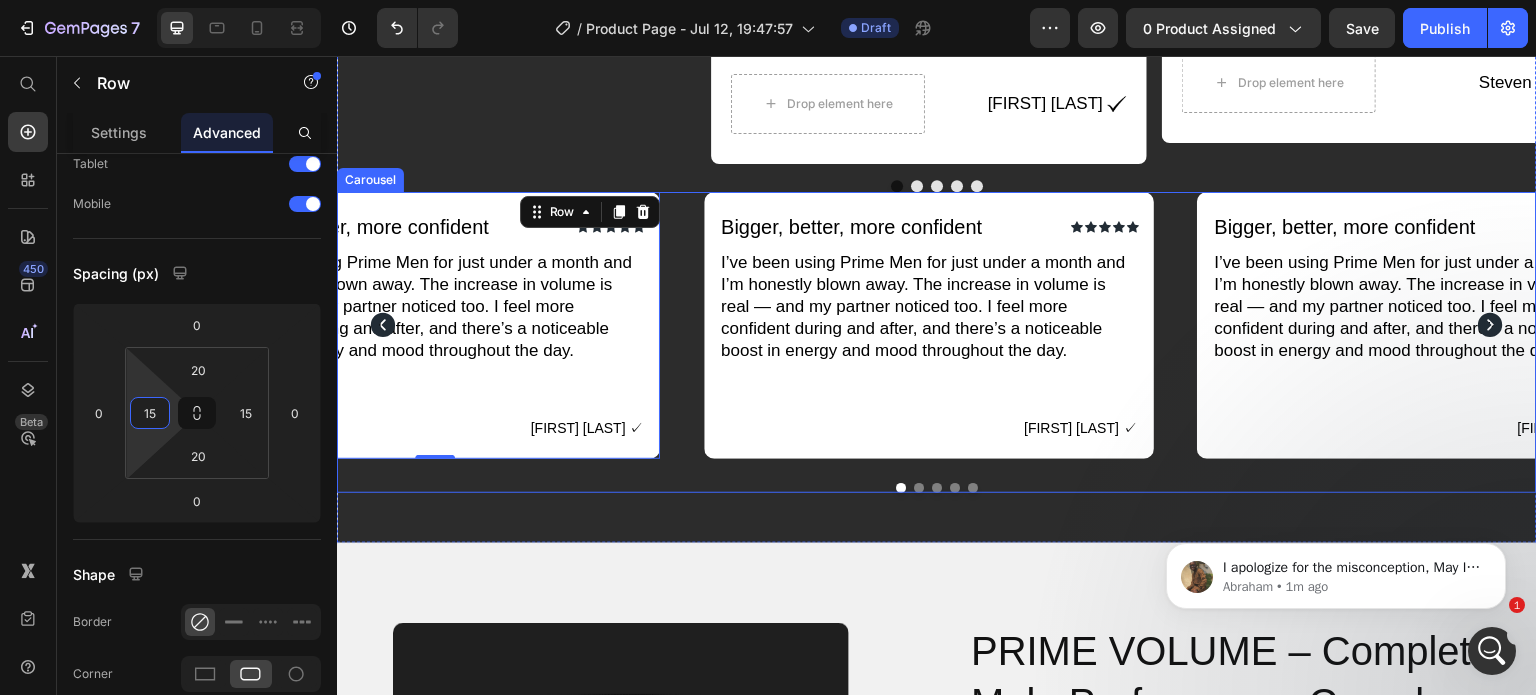 click on "Icon Icon Icon Icon Icon Icon List Bigger, better, more confident Text Block Icon Icon Icon Icon Icon Icon List Row I’ve been using Prime Men for just under a month and I’m honestly blown away. The increase in volume is real — and my partner noticed too. I feel more confident during and after, and there’s a noticeable boost in energy and mood throughout the day.     Text Block [FIRST] [LAST] ✓ Text Block Row Row" at bounding box center [930, 325] 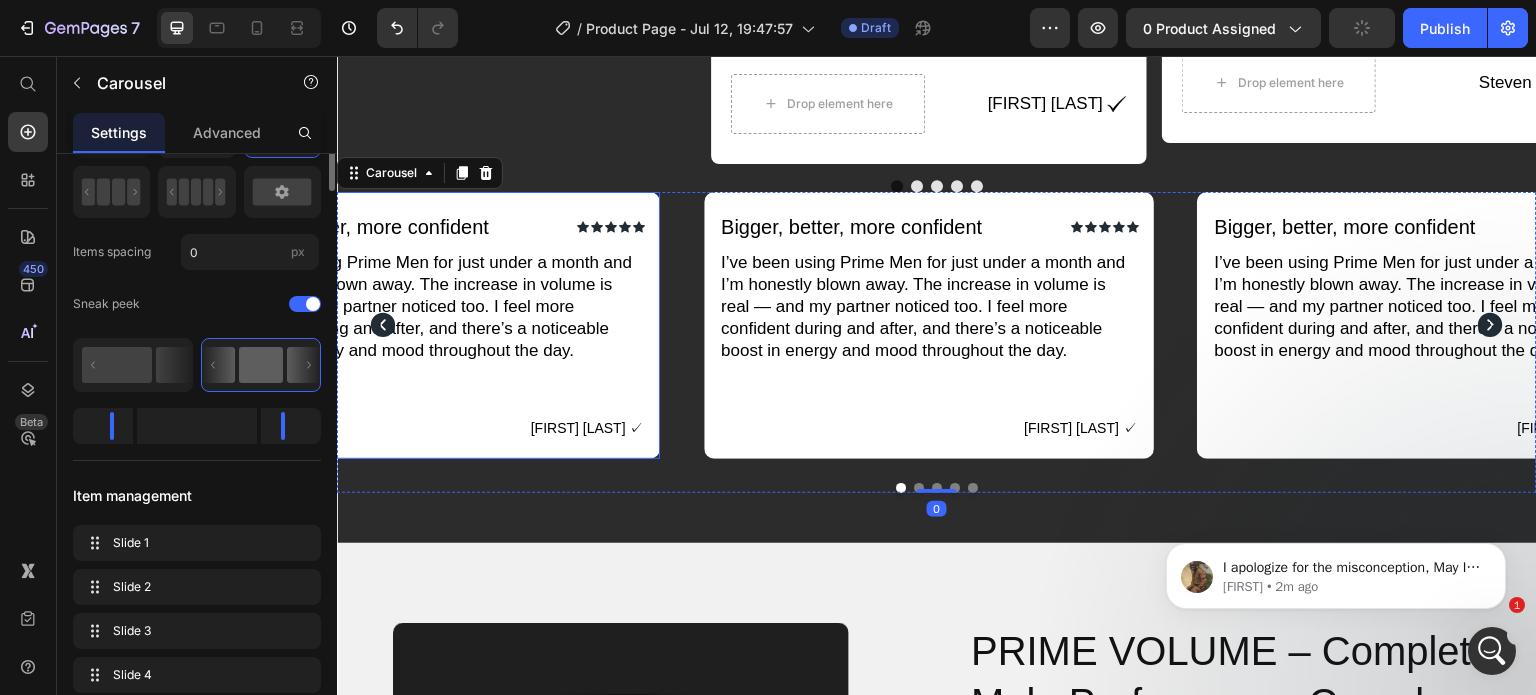 scroll, scrollTop: 0, scrollLeft: 0, axis: both 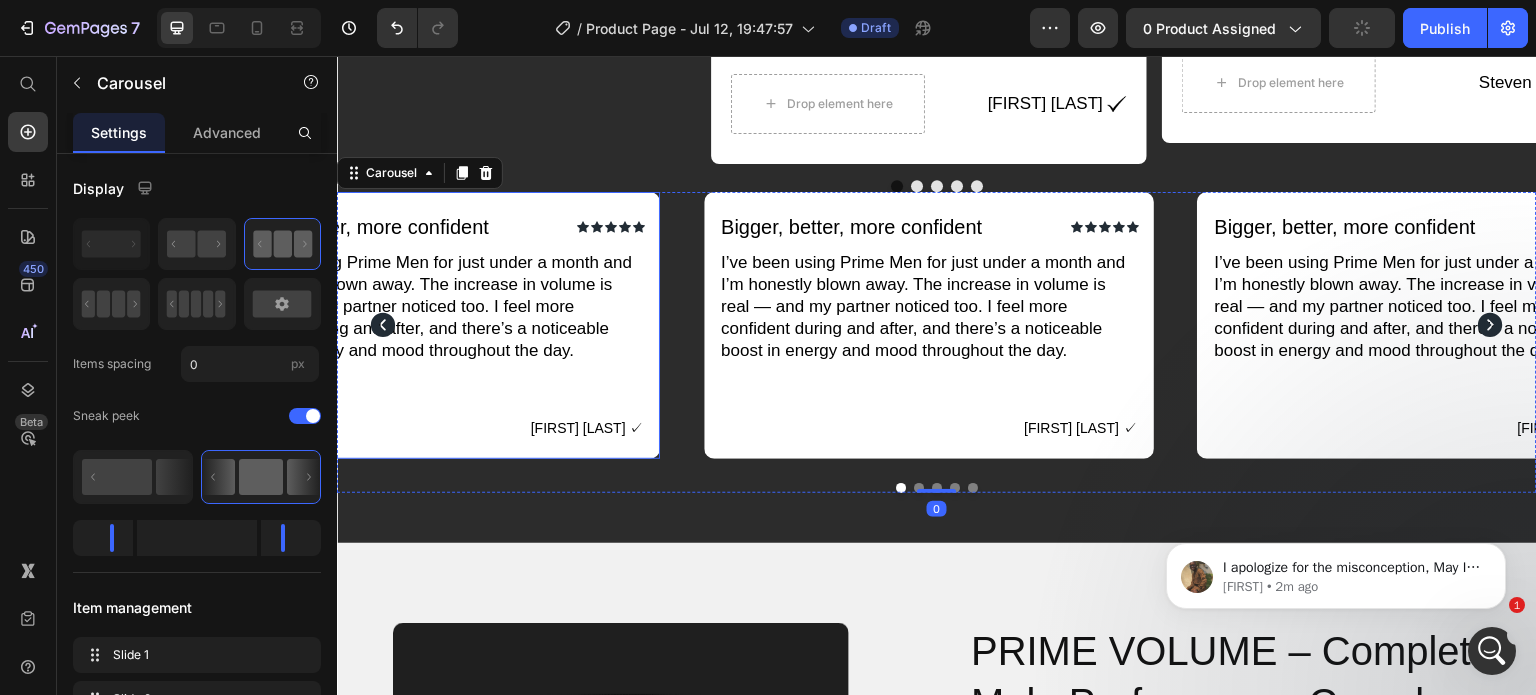 click on "Icon Icon Icon Icon Icon Icon List Bigger, better, more confident Text Block Icon Icon Icon Icon Icon Icon List Row I’ve been using Prime Men for just under a month and I’m honestly blown away. The increase in volume is real — and my partner noticed too. I feel more confident during and after, and there’s a noticeable boost in energy and mood throughout the day.     Text Block [FIRST] [LAST] ✓ Text Block Row Row" at bounding box center [436, 325] 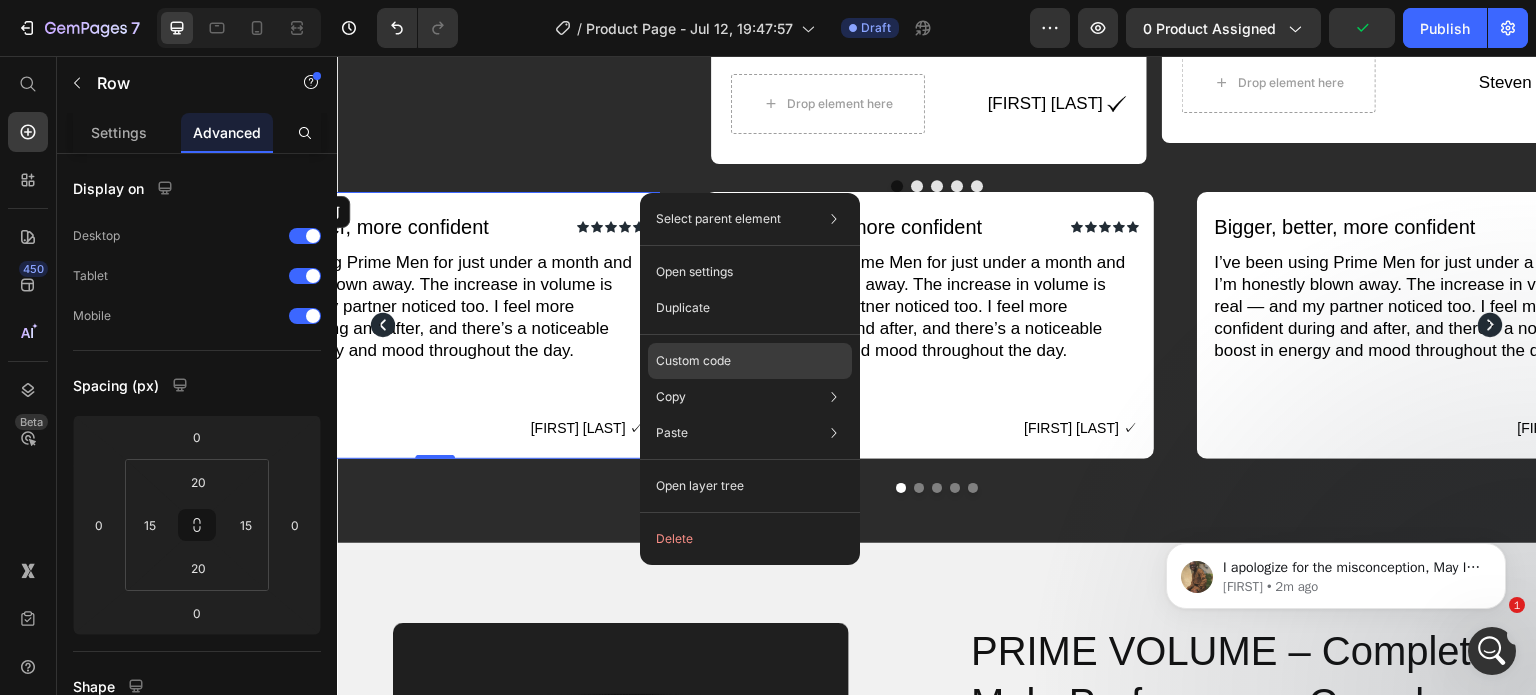 click on "Custom code" 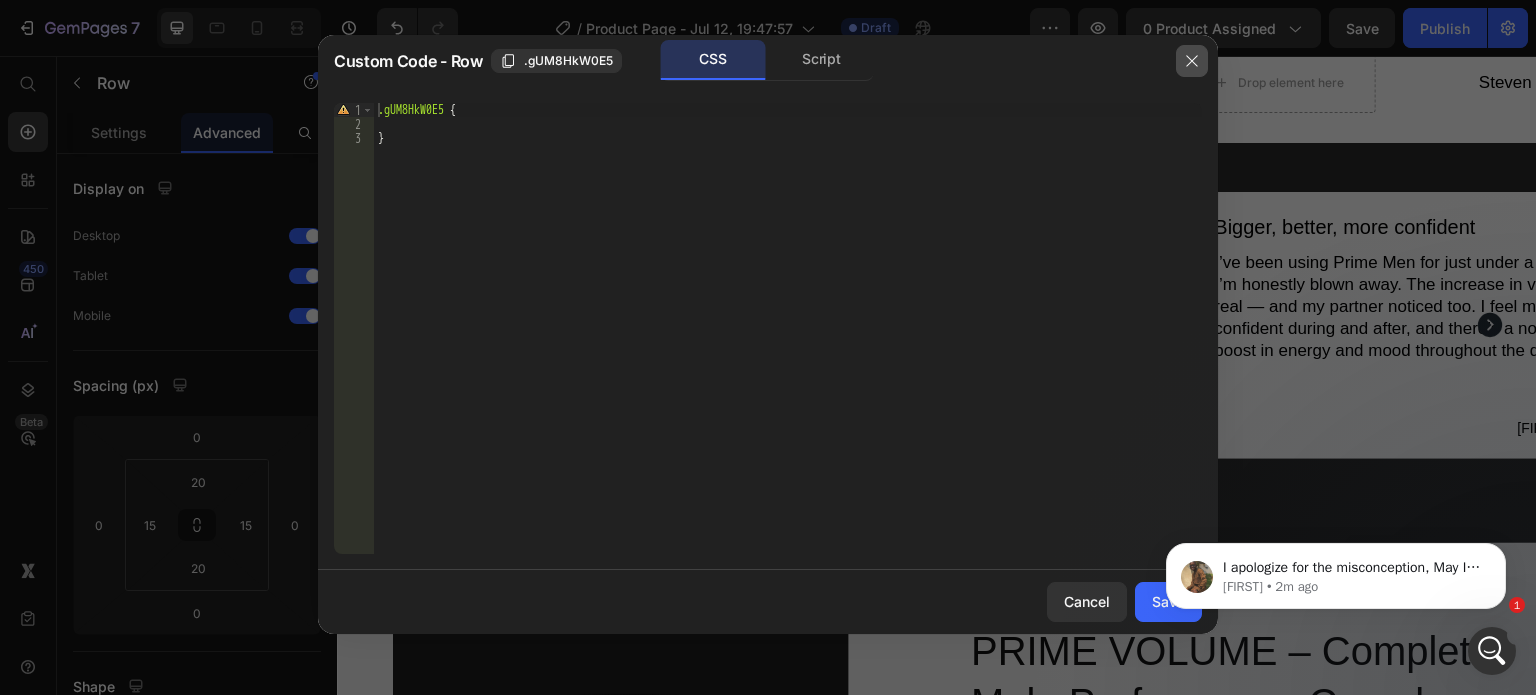 click at bounding box center [1192, 61] 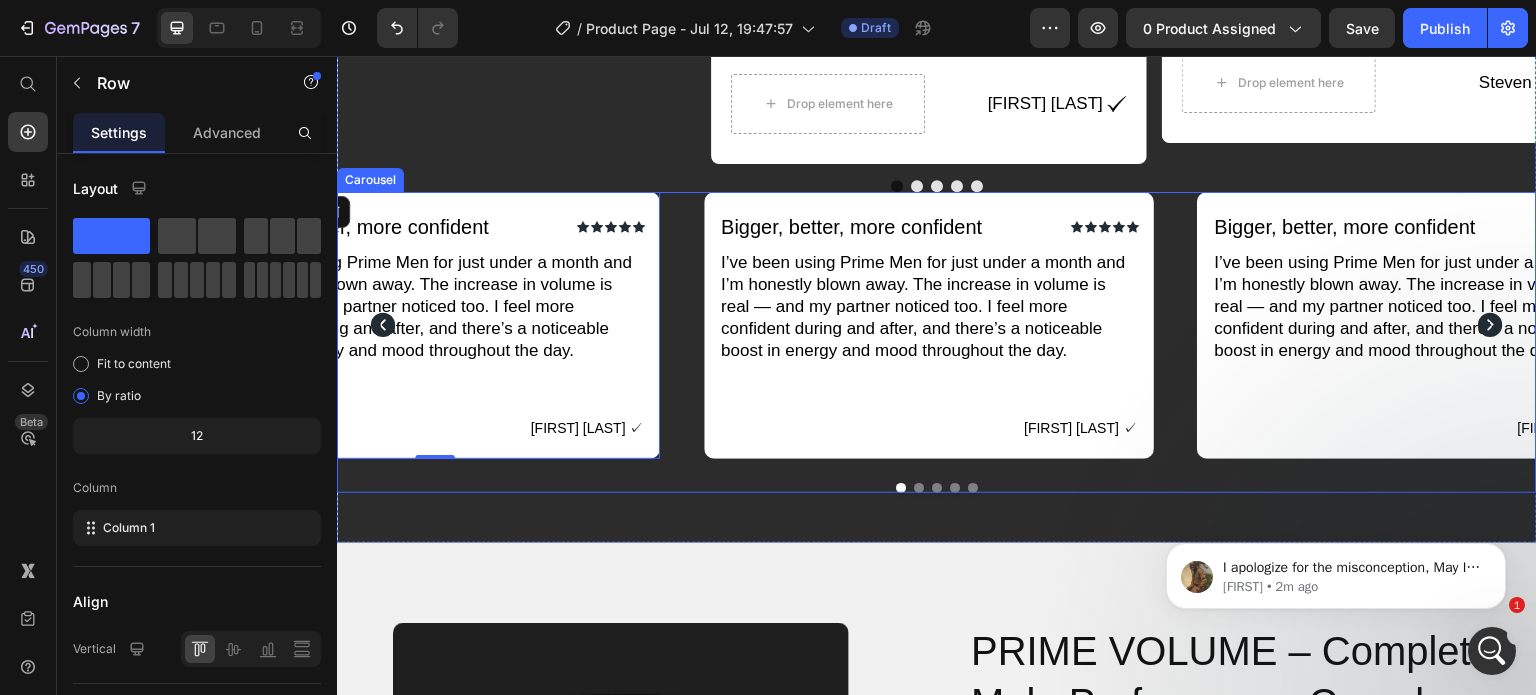 click on "Icon Icon Icon Icon Icon Icon List Bigger, better, more confident Text Block Icon Icon Icon Icon Icon Icon List Row I’ve been using Prime Men for just under a month and I’m honestly blown away. The increase in volume is real — and my partner noticed too. I feel more confident during and after, and there’s a noticeable boost in energy and mood throughout the day.     Text Block [FIRST] [LAST] ✓ Text Block Row Row   0" at bounding box center [436, 325] 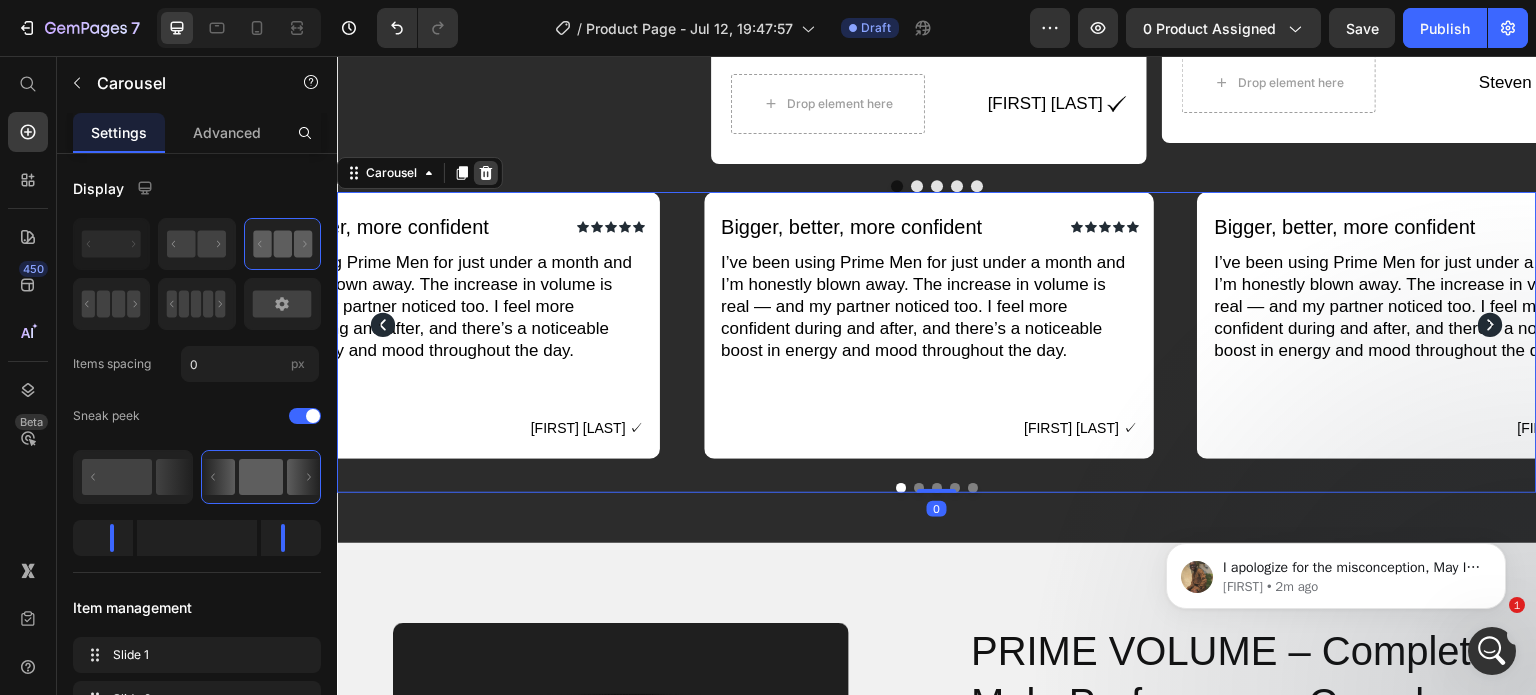 click 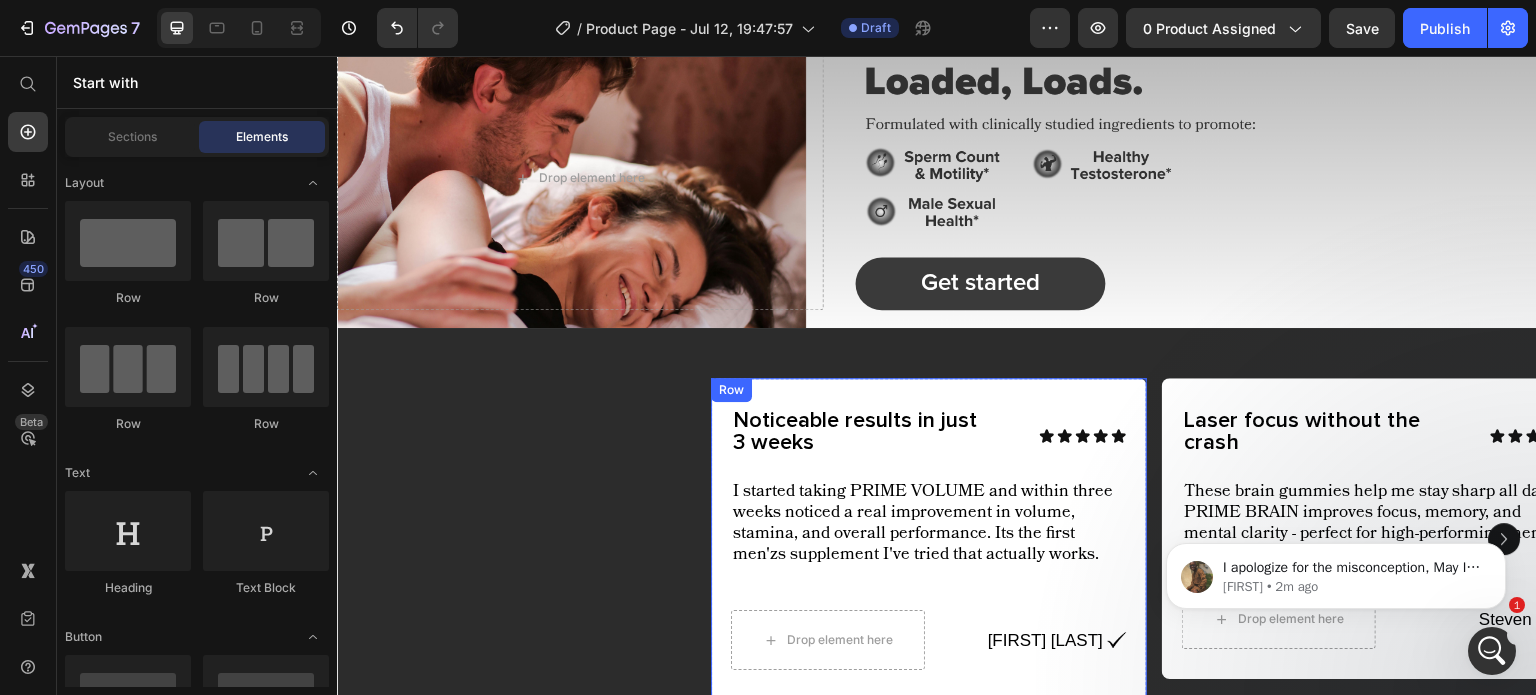 scroll, scrollTop: 720, scrollLeft: 0, axis: vertical 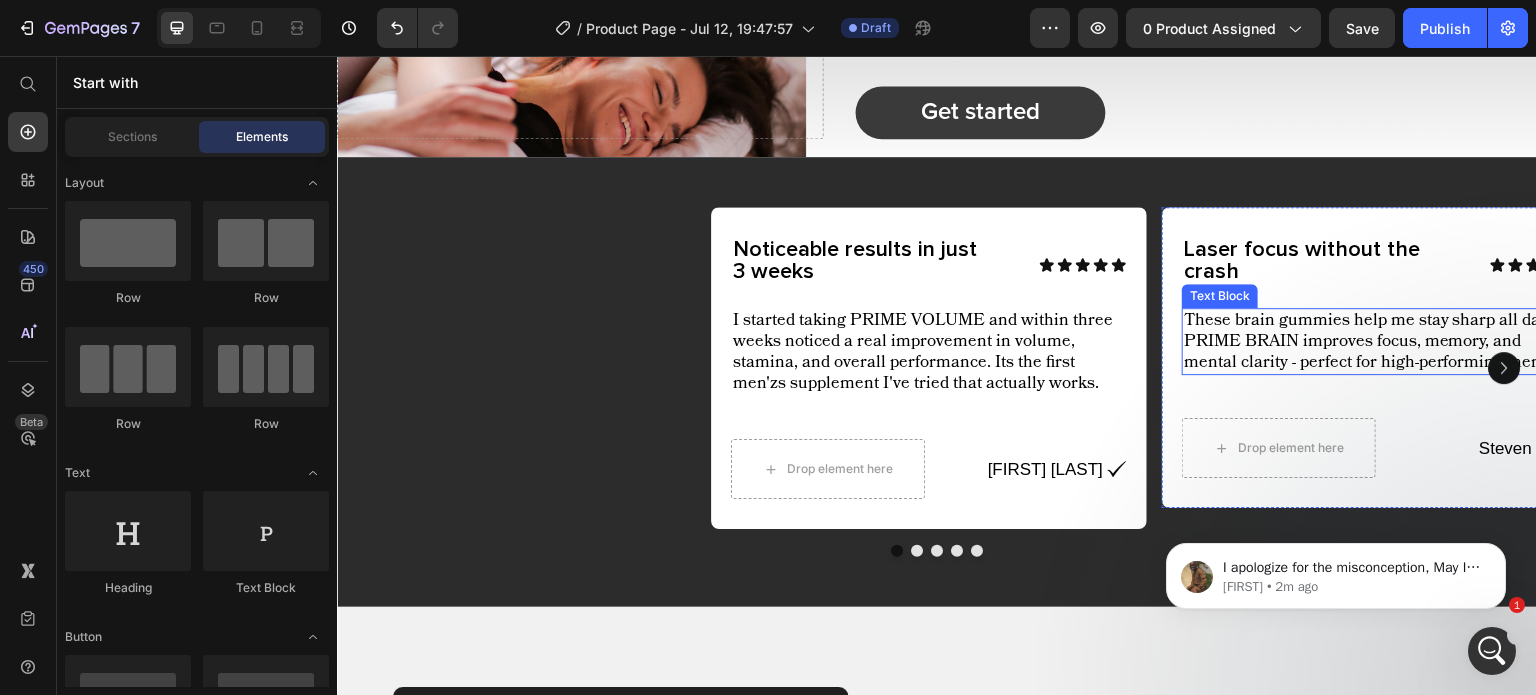 click on "These brain gummies help me stay sharp all day. PRIME BRAIN improves focus, memory, and mental clarity - perfect for high-performing men." at bounding box center (1380, 341) 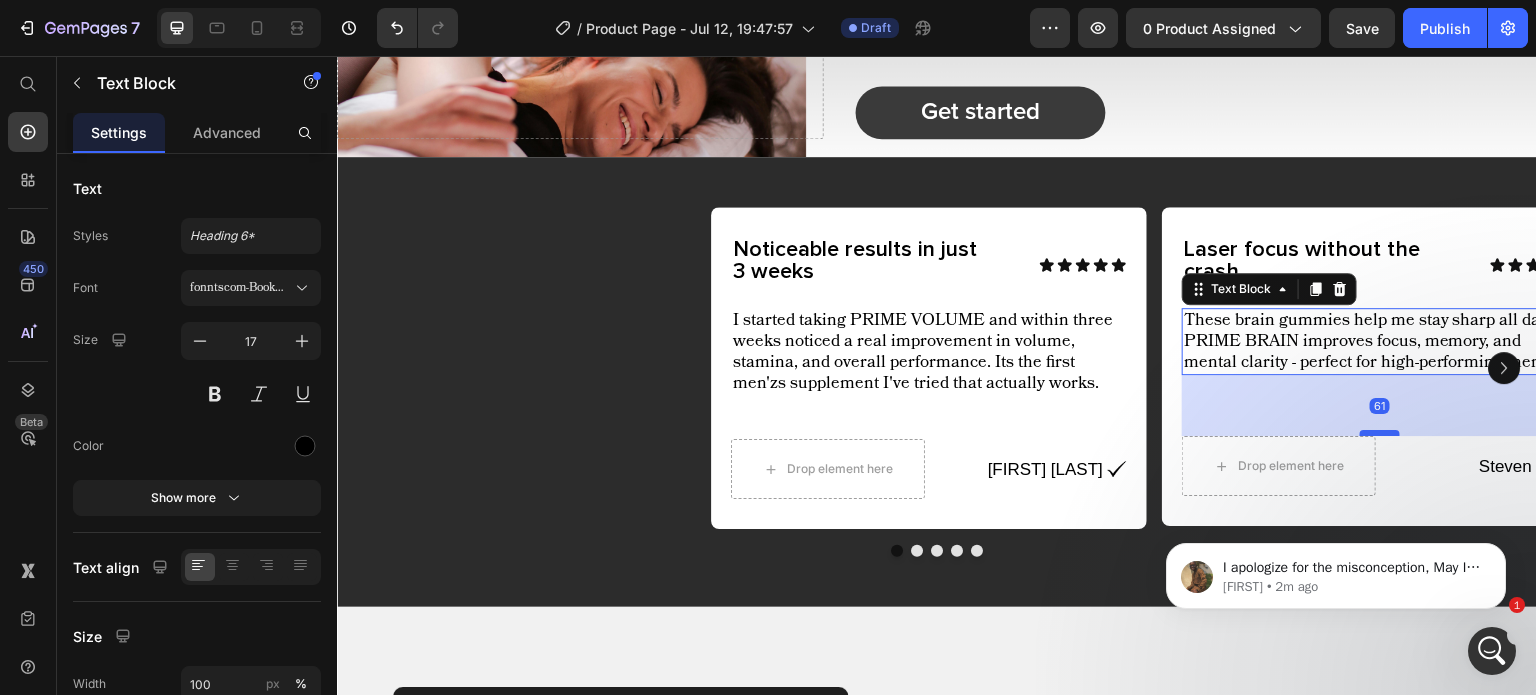 drag, startPoint x: 1380, startPoint y: 405, endPoint x: 1383, endPoint y: 423, distance: 18.248287 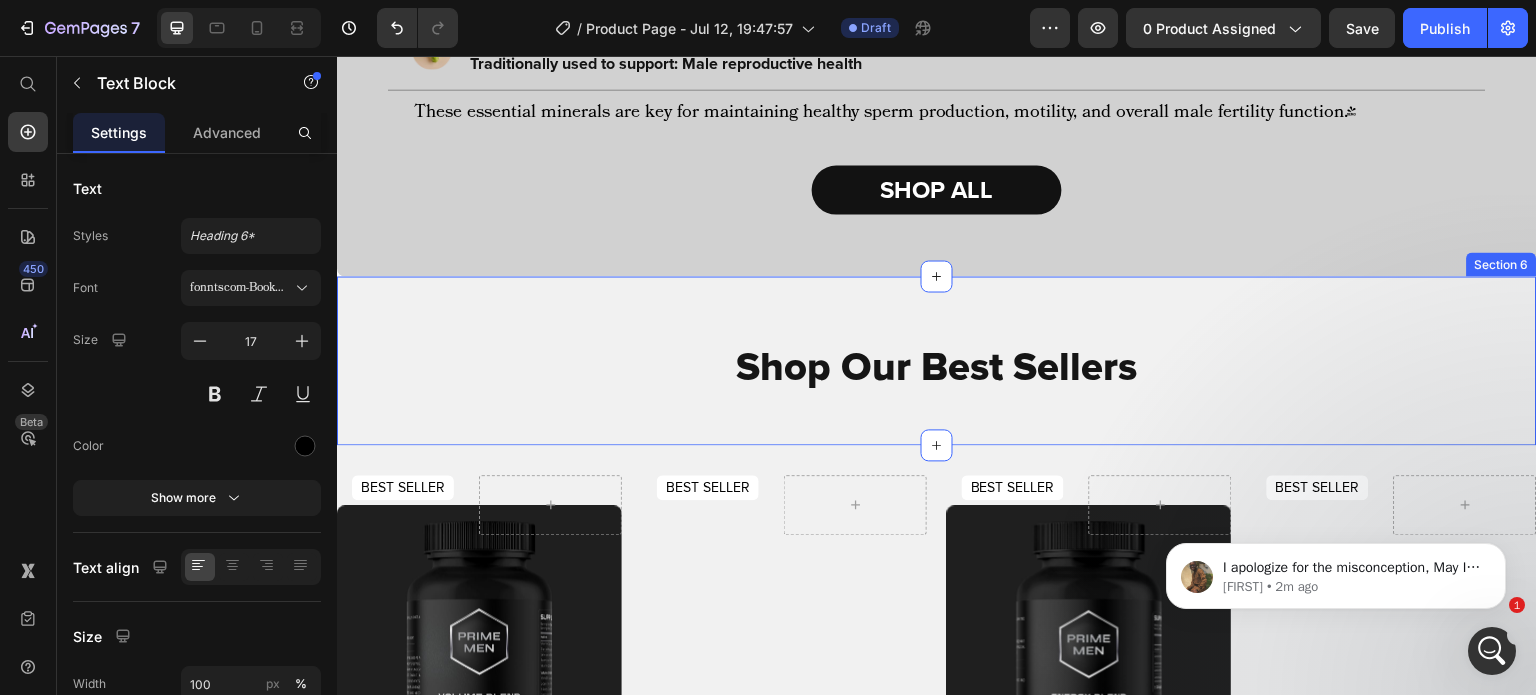 scroll, scrollTop: 2509, scrollLeft: 0, axis: vertical 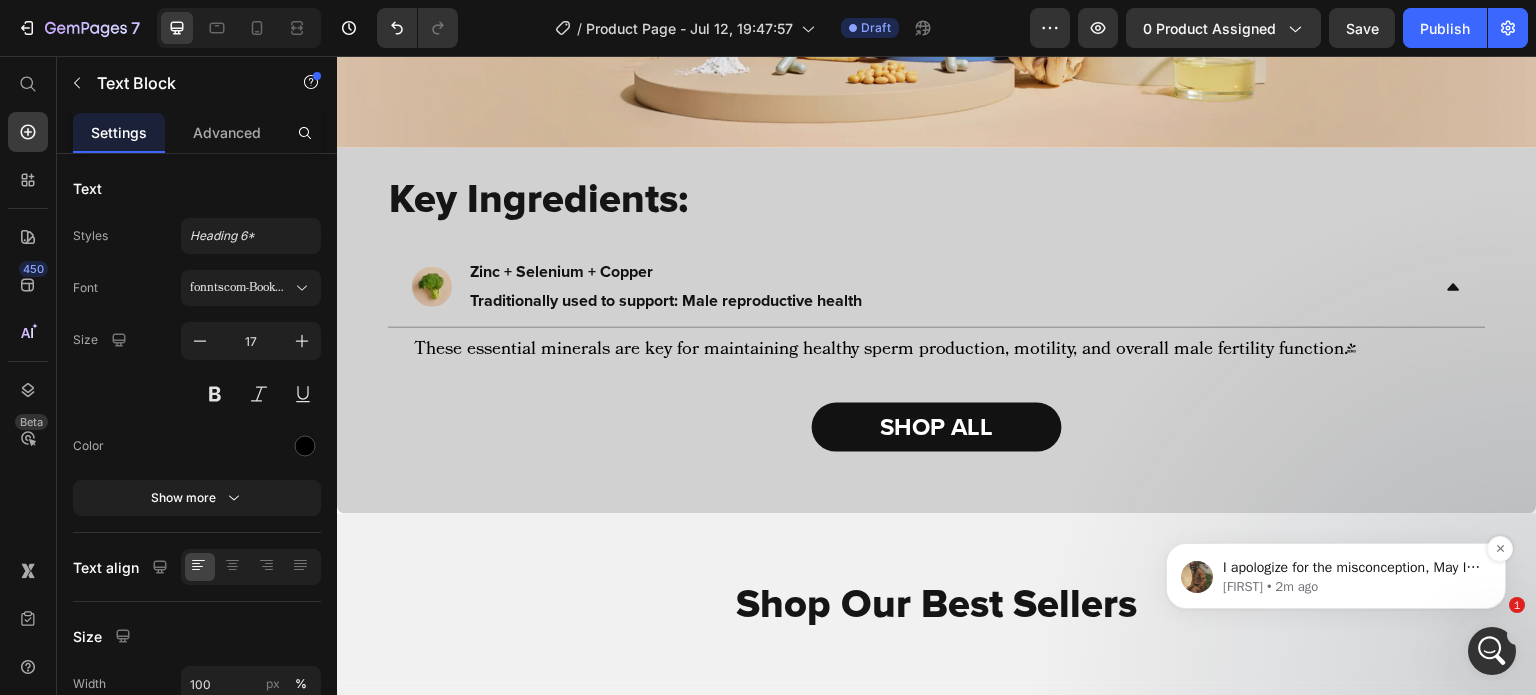 click on "I apologize for the misconception, May I kindly ask for more details as regards to your request so I can provide support?" at bounding box center [1352, 568] 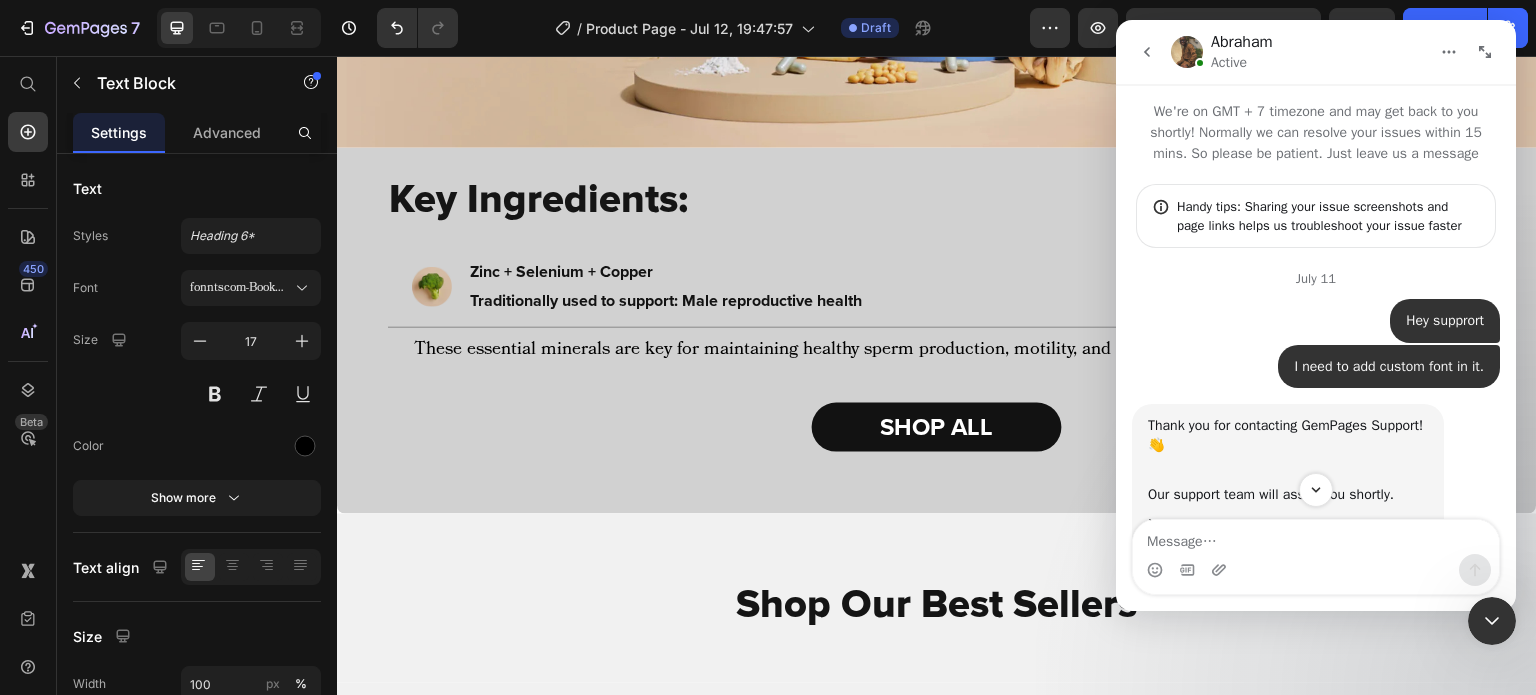 scroll, scrollTop: 2, scrollLeft: 0, axis: vertical 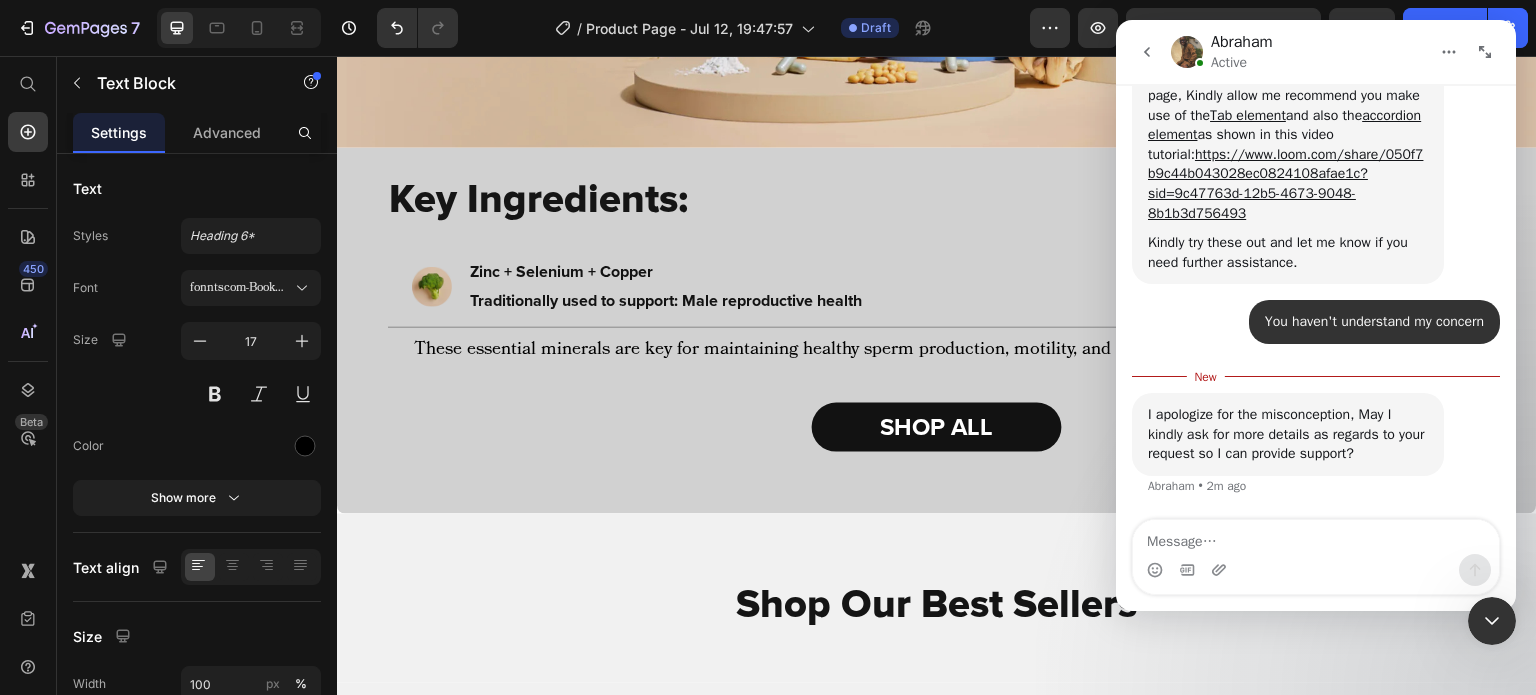 click at bounding box center [1316, 537] 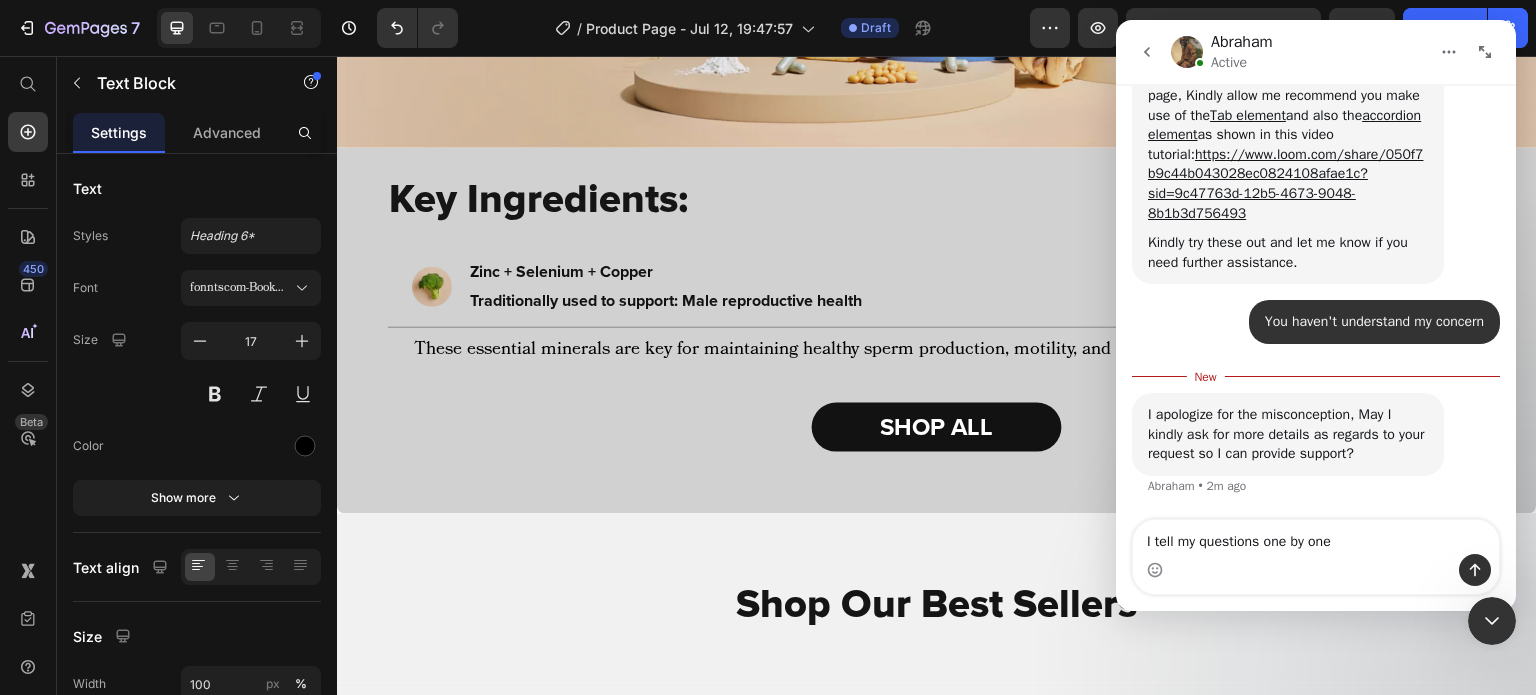 type on "I tell my questions one by one." 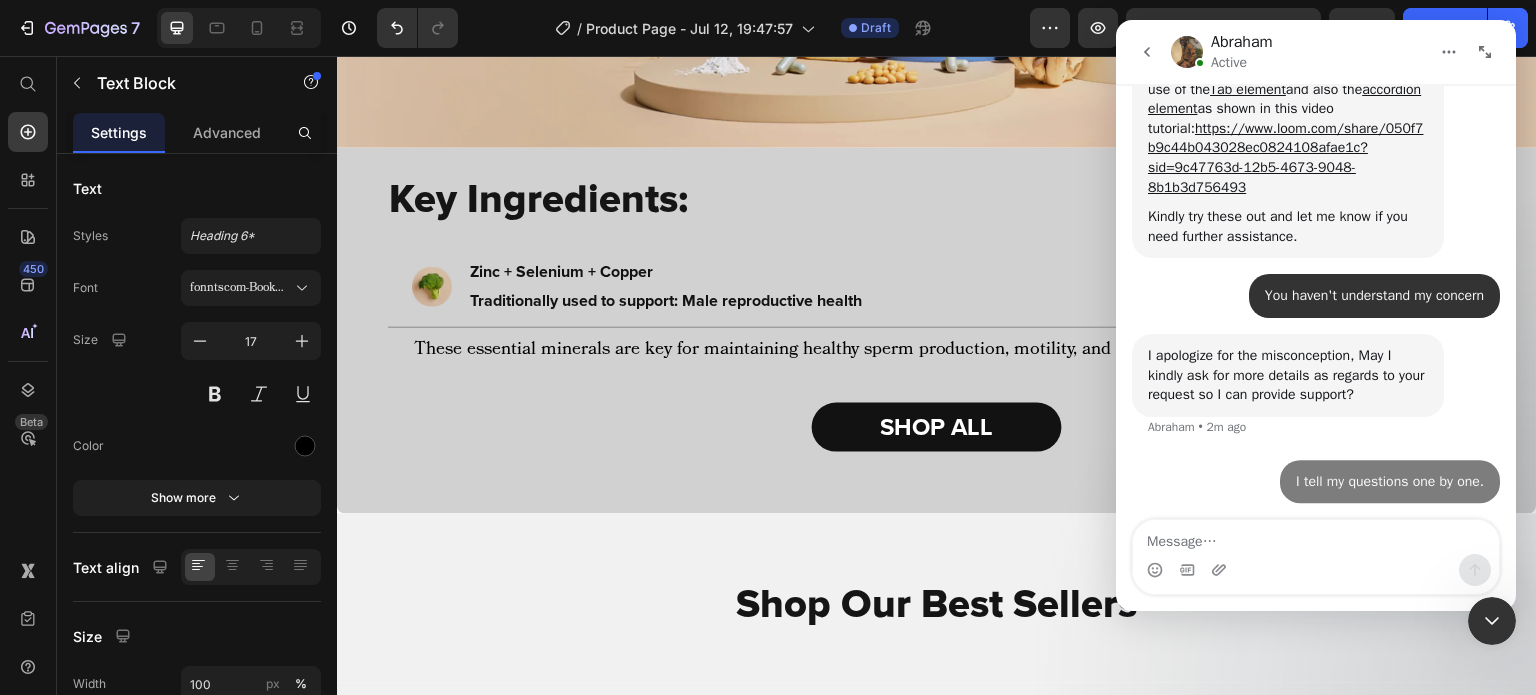 scroll, scrollTop: 12625, scrollLeft: 0, axis: vertical 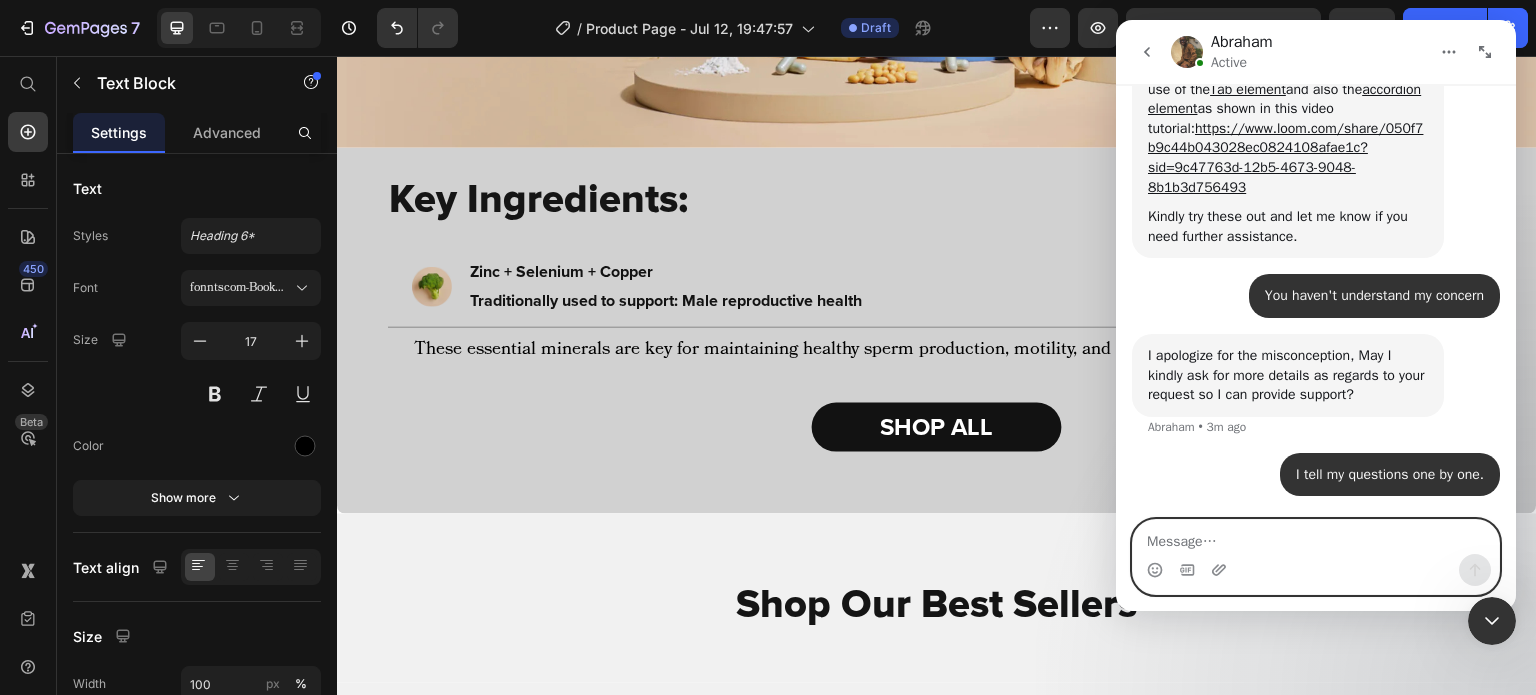 click at bounding box center (1316, 537) 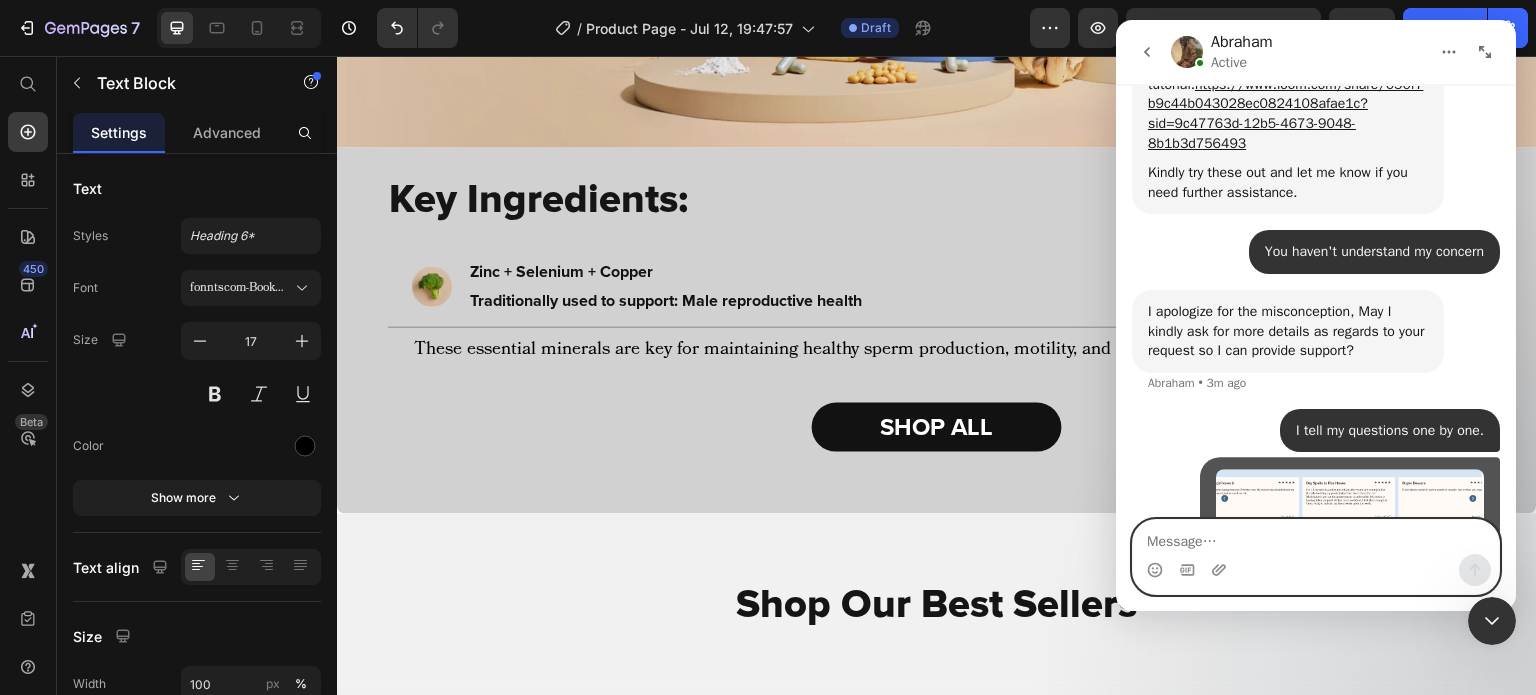 scroll, scrollTop: 12729, scrollLeft: 0, axis: vertical 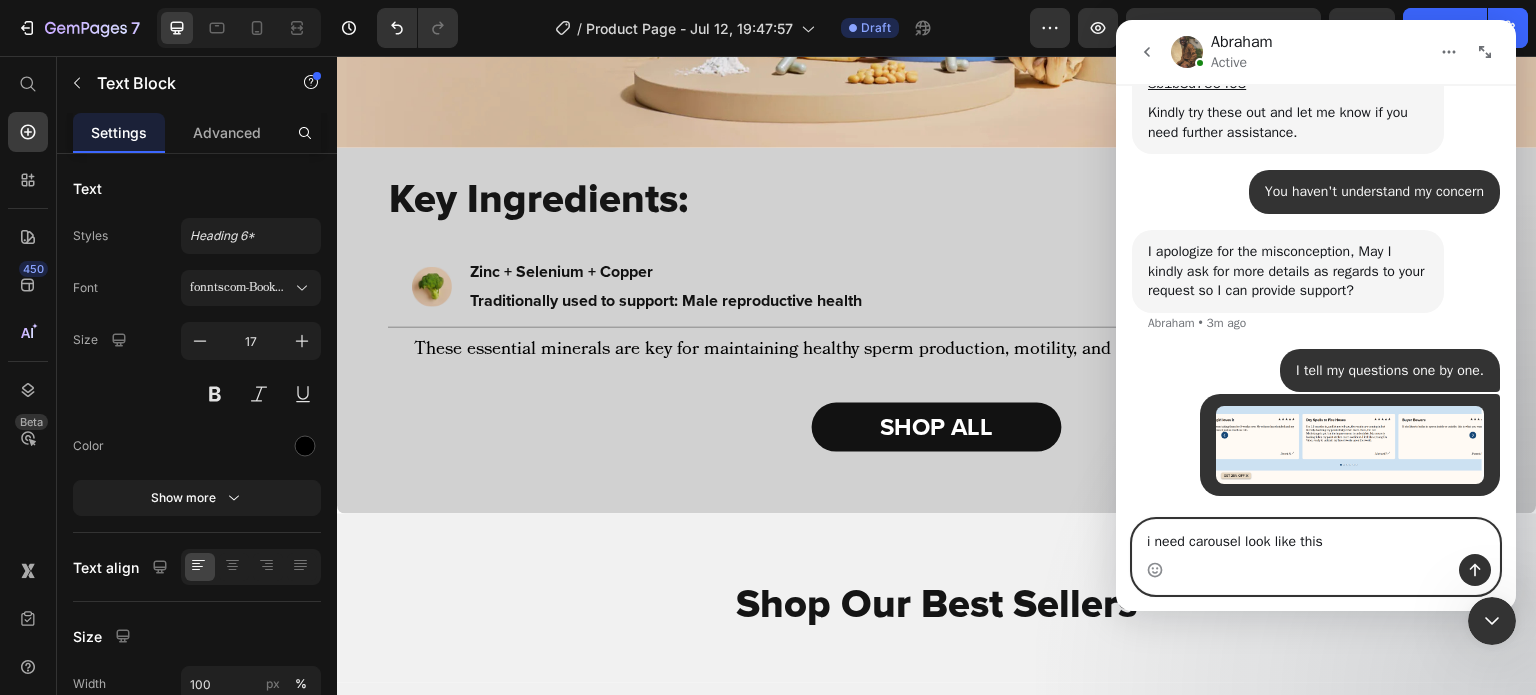 type on "i need carousel look like this" 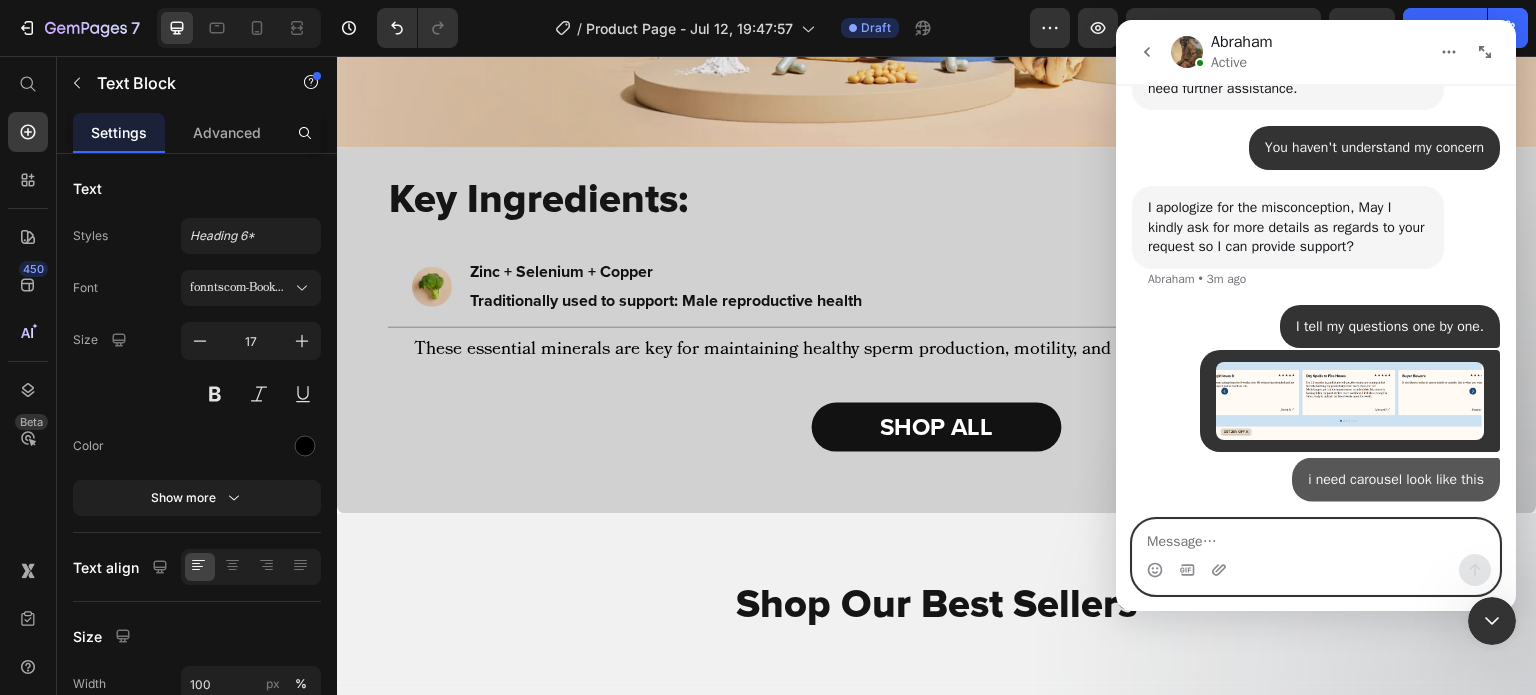 scroll, scrollTop: 12775, scrollLeft: 0, axis: vertical 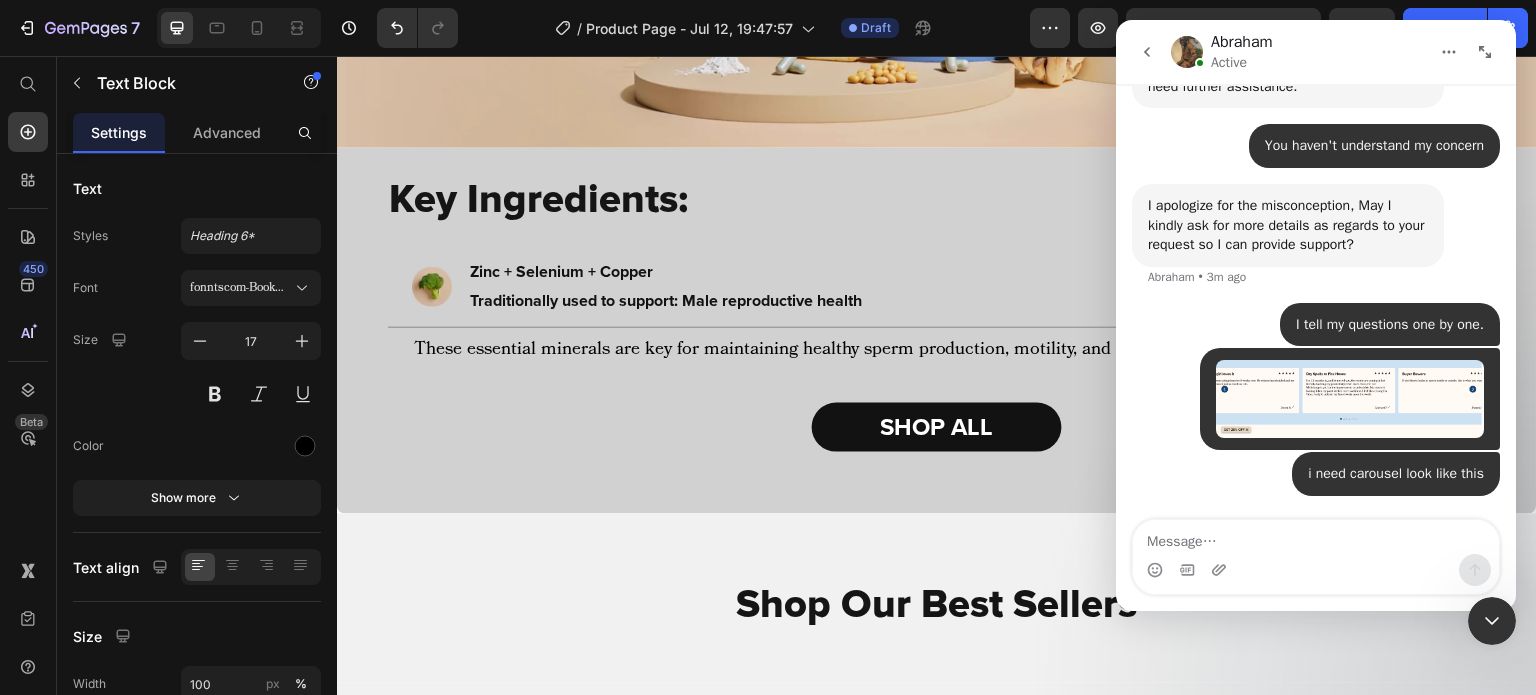 drag, startPoint x: 1492, startPoint y: 632, endPoint x: 2572, endPoint y: 1182, distance: 1211.9818 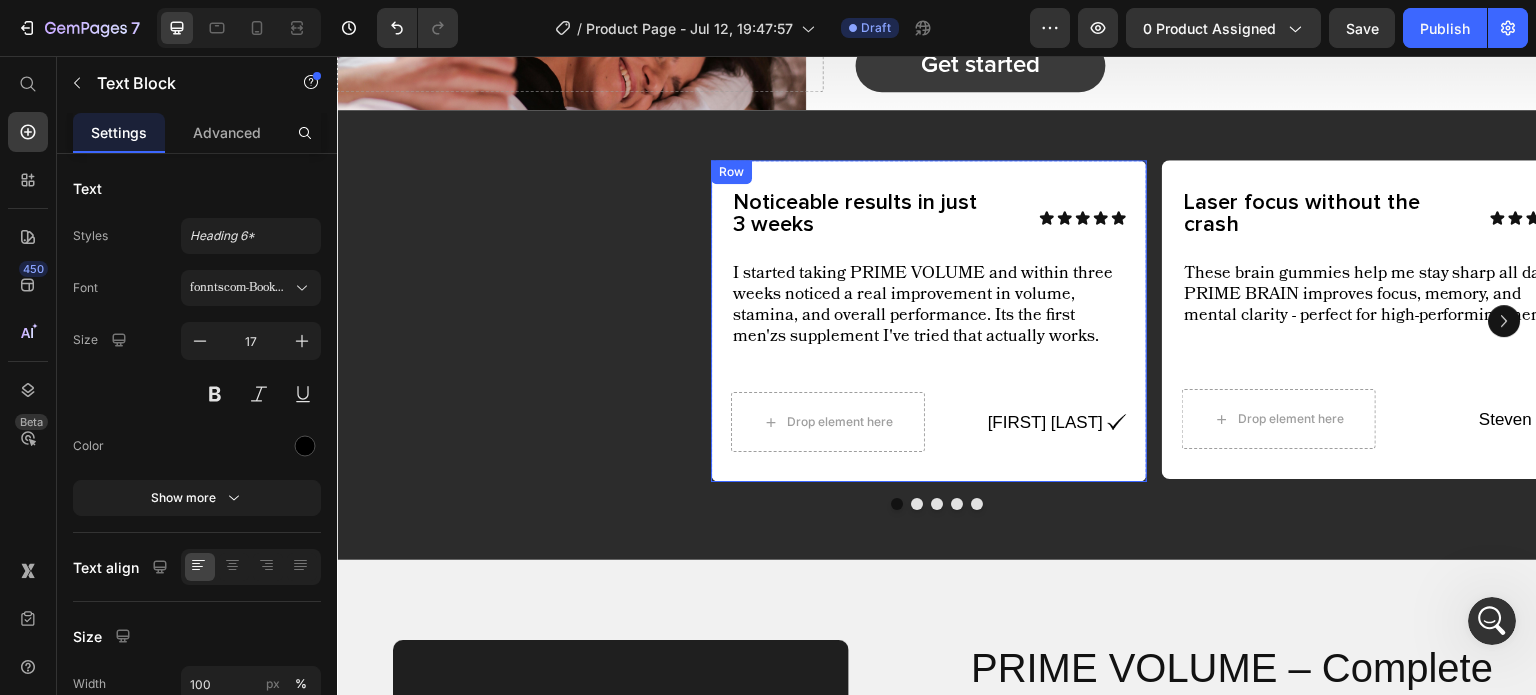 scroll, scrollTop: 766, scrollLeft: 0, axis: vertical 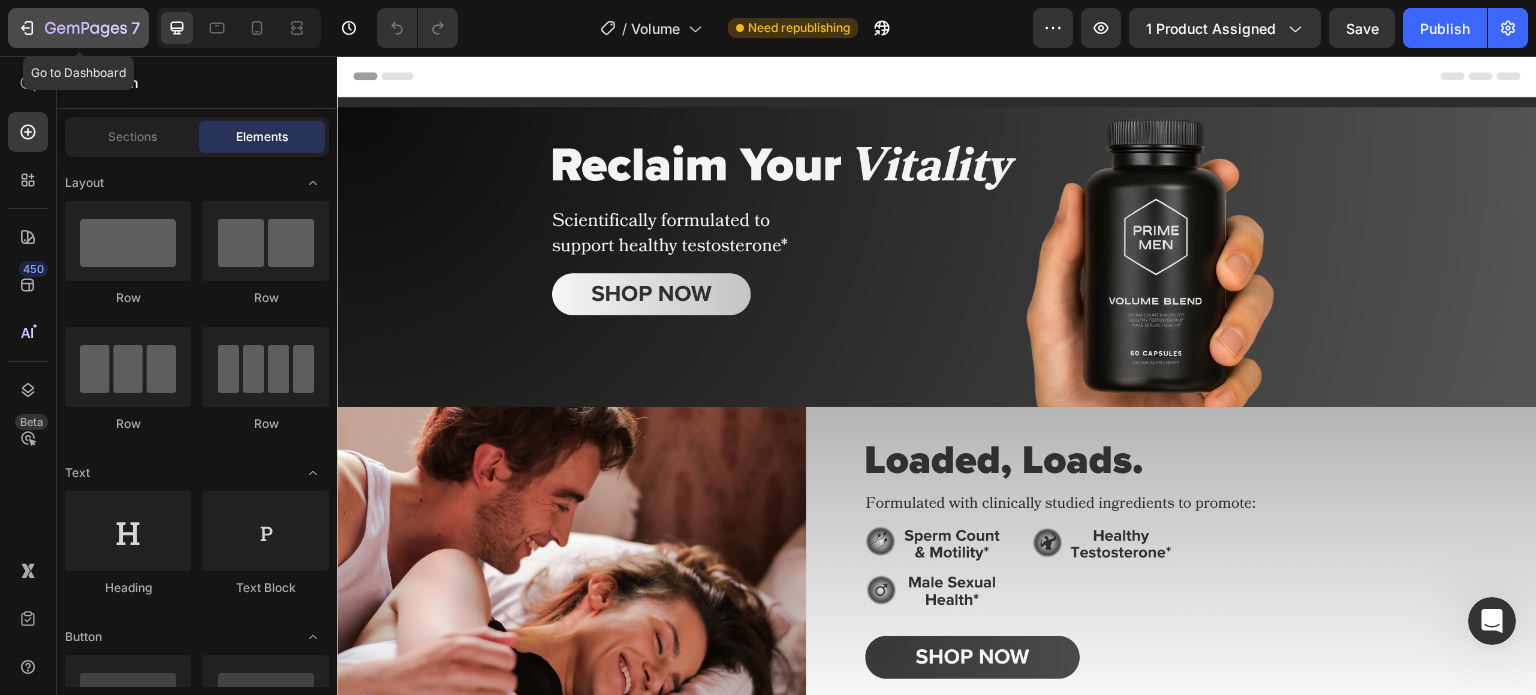 drag, startPoint x: 22, startPoint y: 28, endPoint x: 387, endPoint y: 491, distance: 589.57104 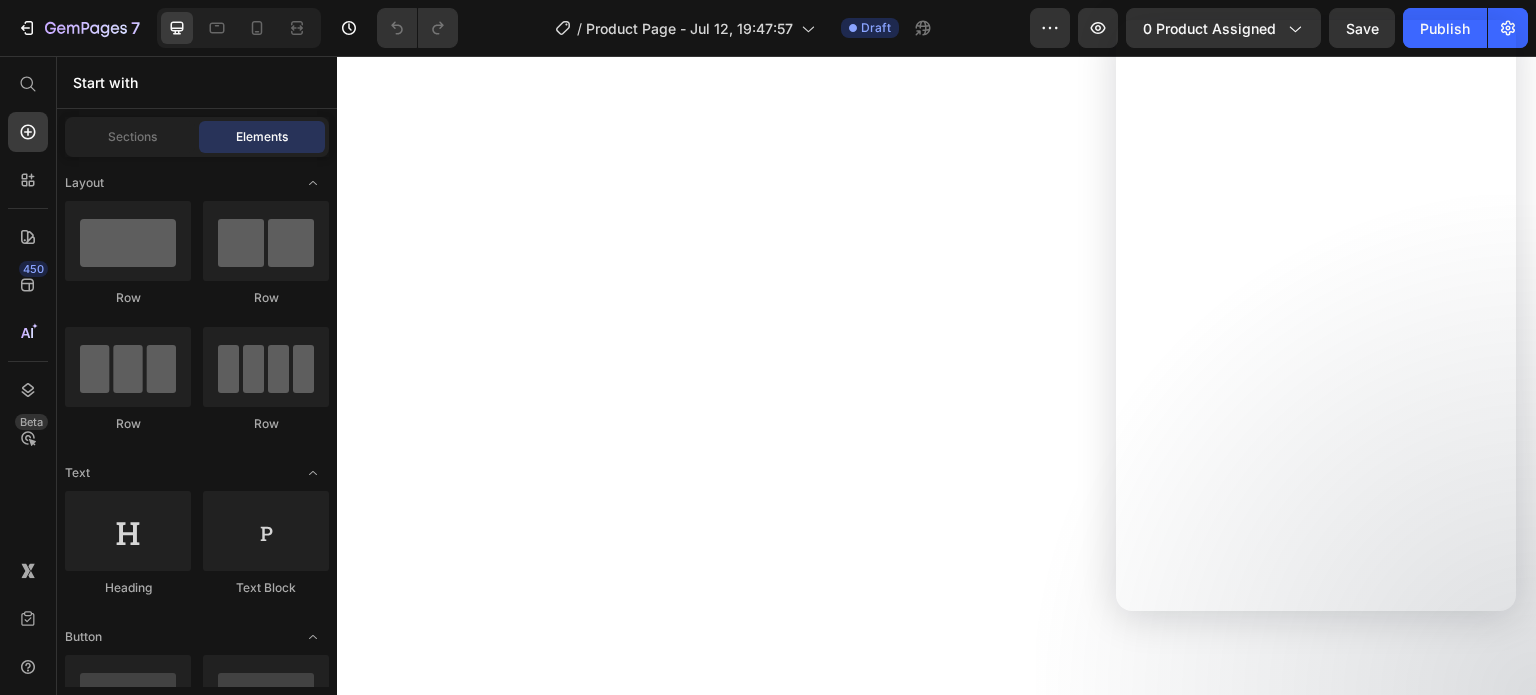 scroll, scrollTop: 0, scrollLeft: 0, axis: both 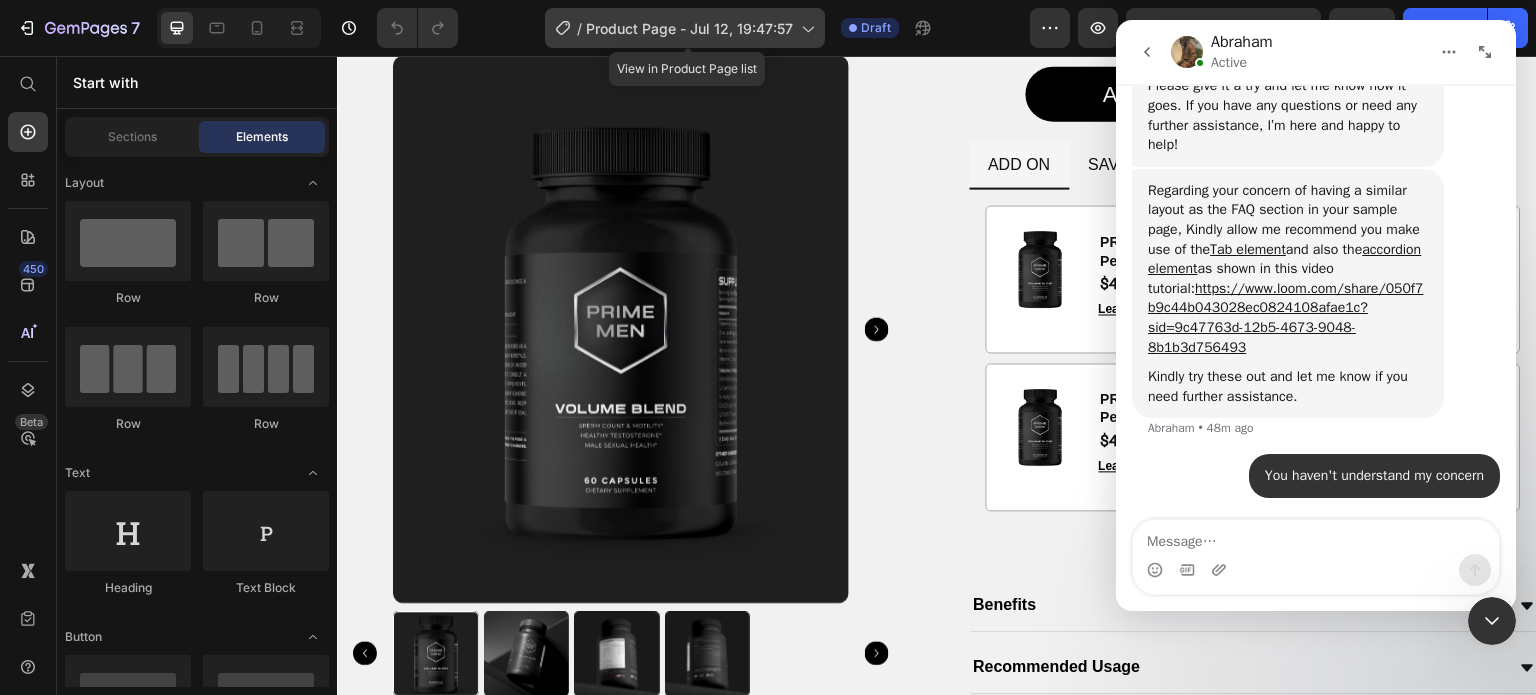 click on "/  Product Page - Jul 12, 19:47:57" 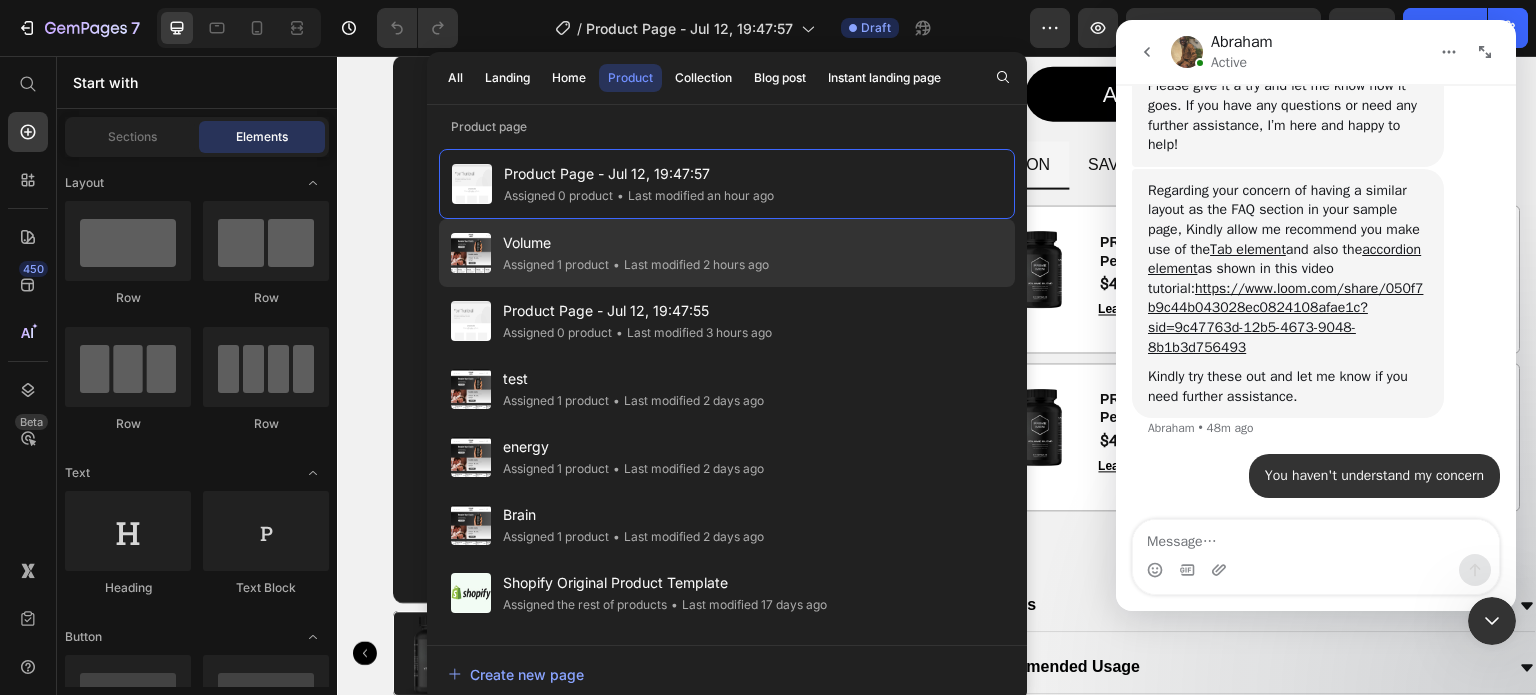 click on "• Last modified 2 hours ago" 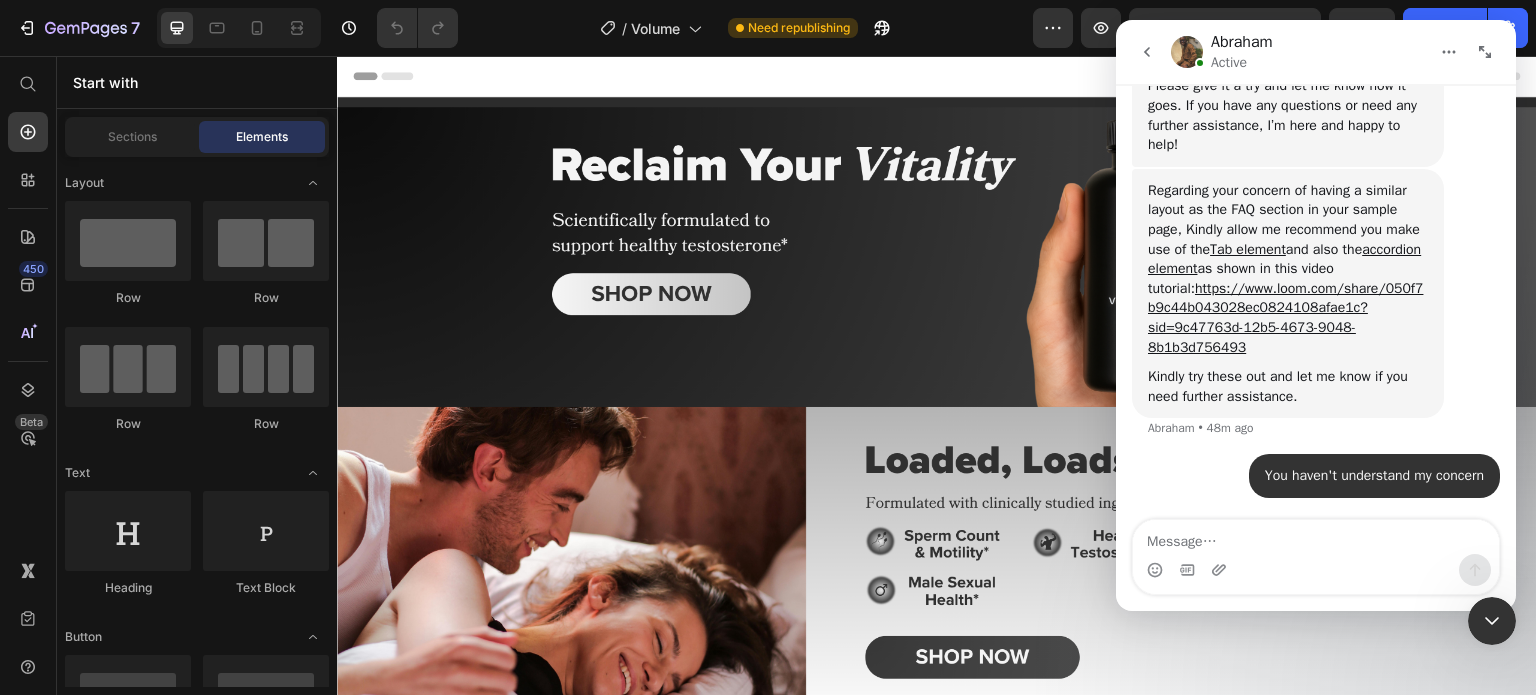 scroll, scrollTop: 679, scrollLeft: 0, axis: vertical 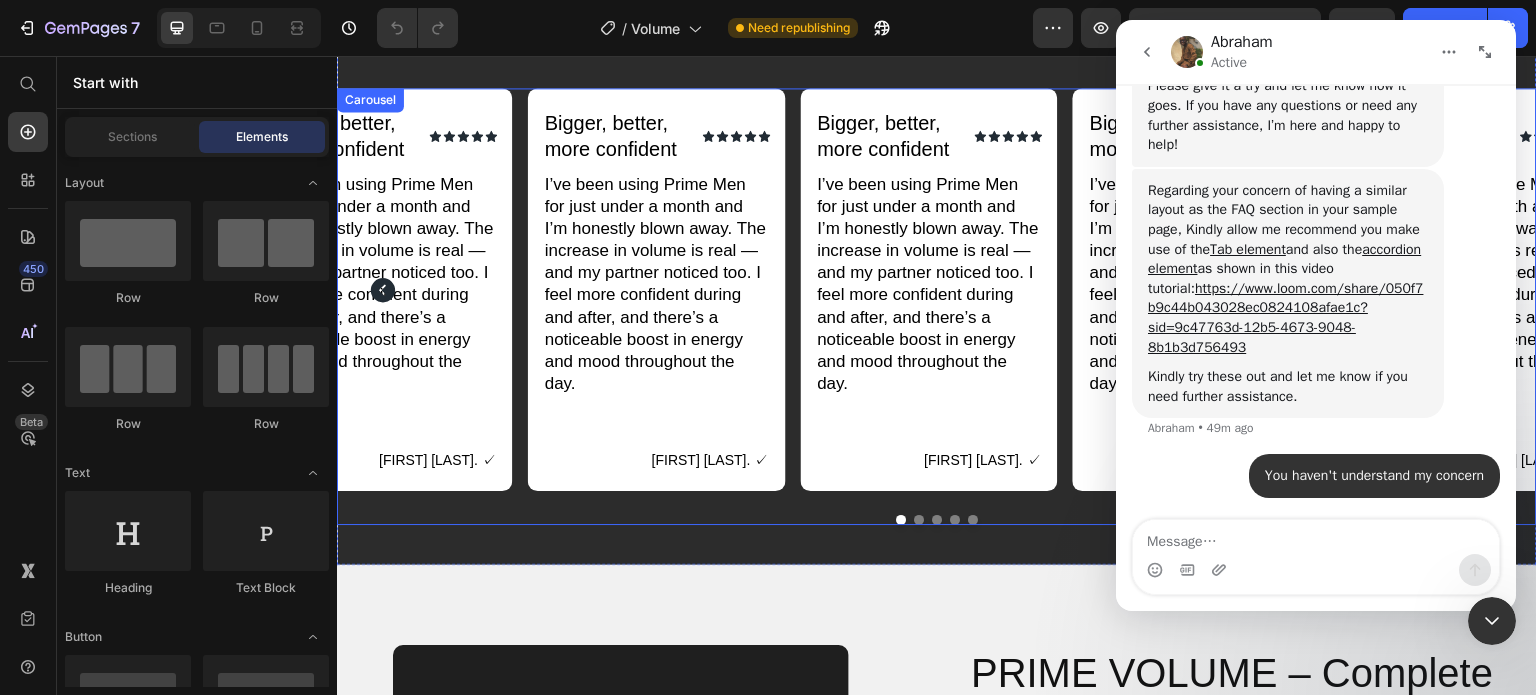 click on "Icon Icon Icon Icon Icon Icon List Bigger, better, more confident Text Block Icon Icon Icon Icon Icon Icon List Row I’ve been using Prime Men for just under a month and I’m honestly blown away. The increase in volume is real — and my partner noticed too. I feel more confident during and after, and there’s a noticeable boost in energy and mood throughout the day.     Text Block [FIRST] [LAST] ✓ Text Block Row Row Icon Icon Icon Icon Icon Icon List Bigger, better, more confident Text Block Icon Icon Icon Icon Icon Icon List Row I’ve been using Prime Men for just under a month and I’m honestly blown away. The increase in volume is real — and my partner noticed too. I feel more confident during and after, and there’s a noticeable boost in energy and mood throughout the day.     Text Block [FIRST] [LAST] ✓ Text Block Row Row Icon Icon Icon Icon Icon Icon List Bigger, better, more confident Text Block Icon Icon Icon Icon Icon Icon List Row     Text Block [FIRST] [LAST] ✓ Text Block Row Row Icon Icon Icon" at bounding box center [937, 289] 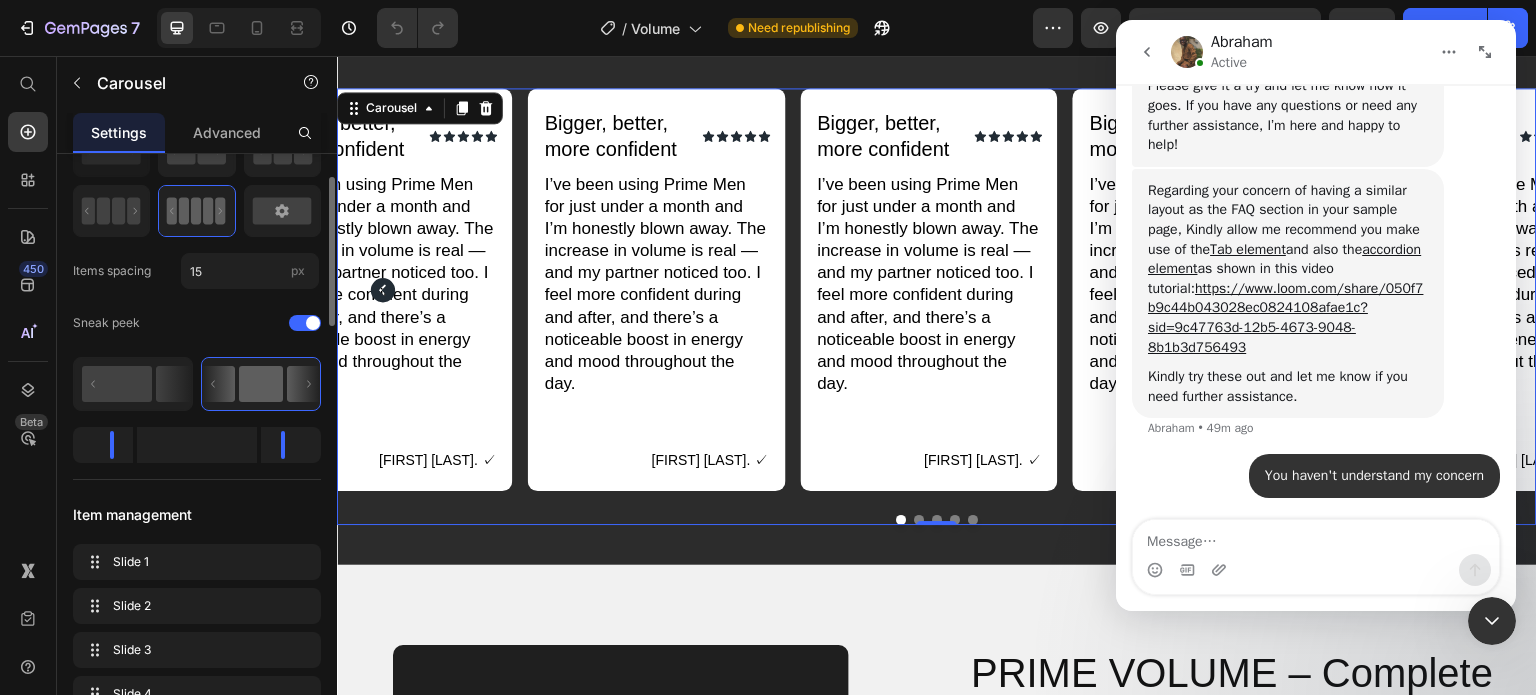 scroll, scrollTop: 0, scrollLeft: 0, axis: both 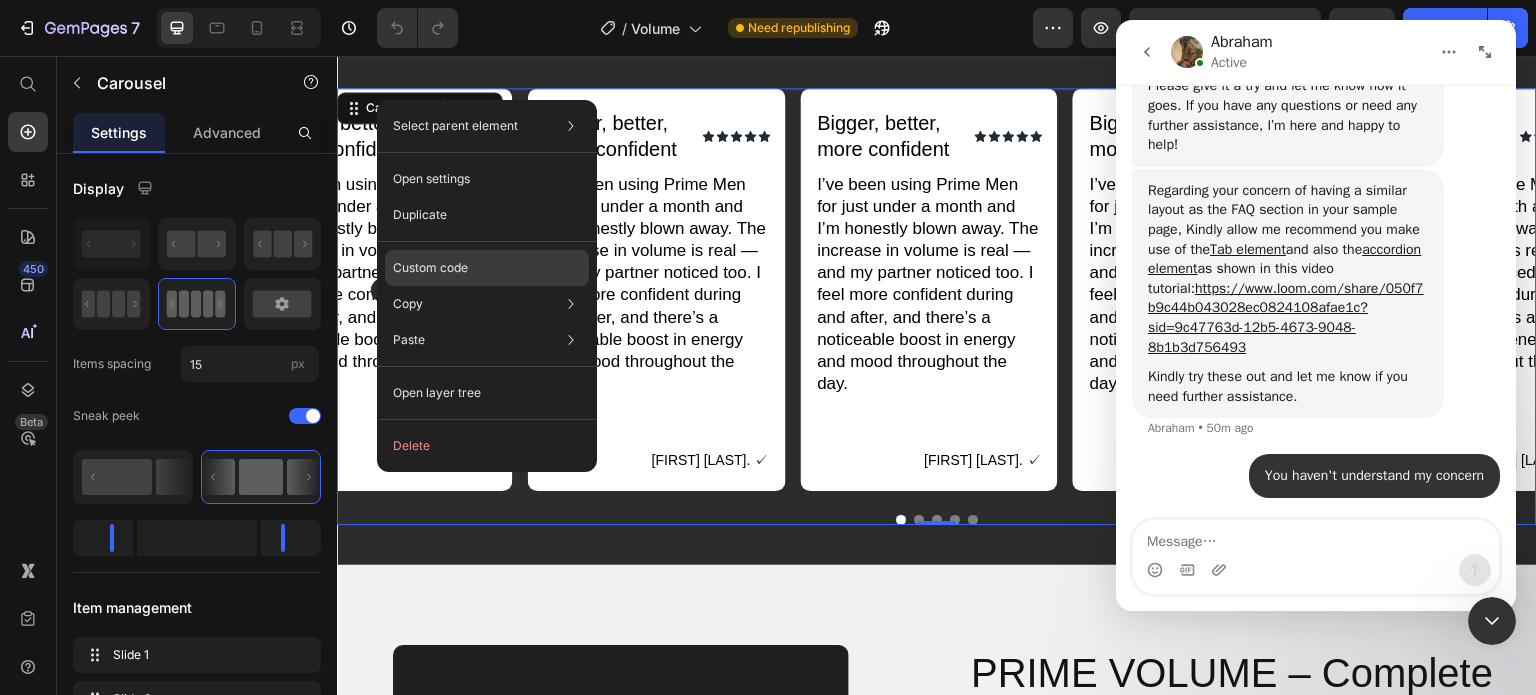 click on "Custom code" 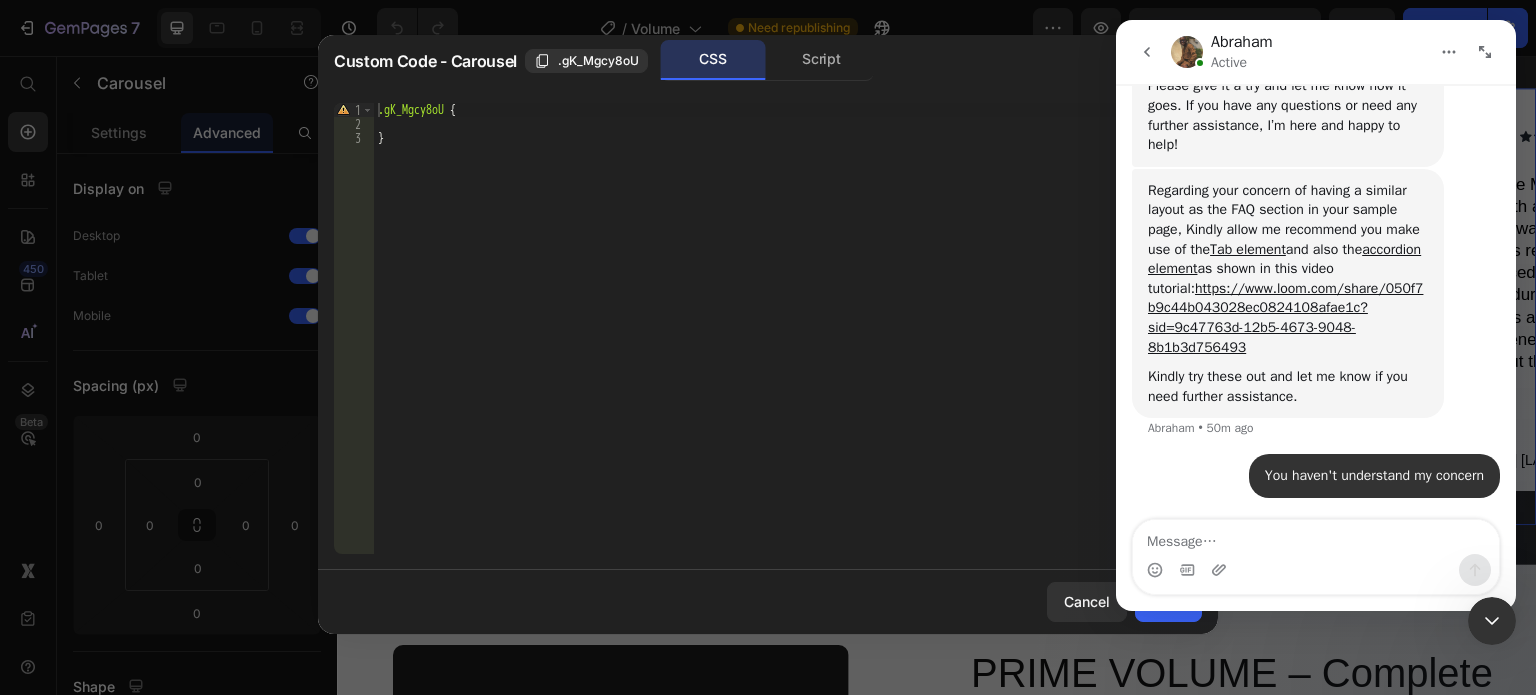 click at bounding box center (1492, 621) 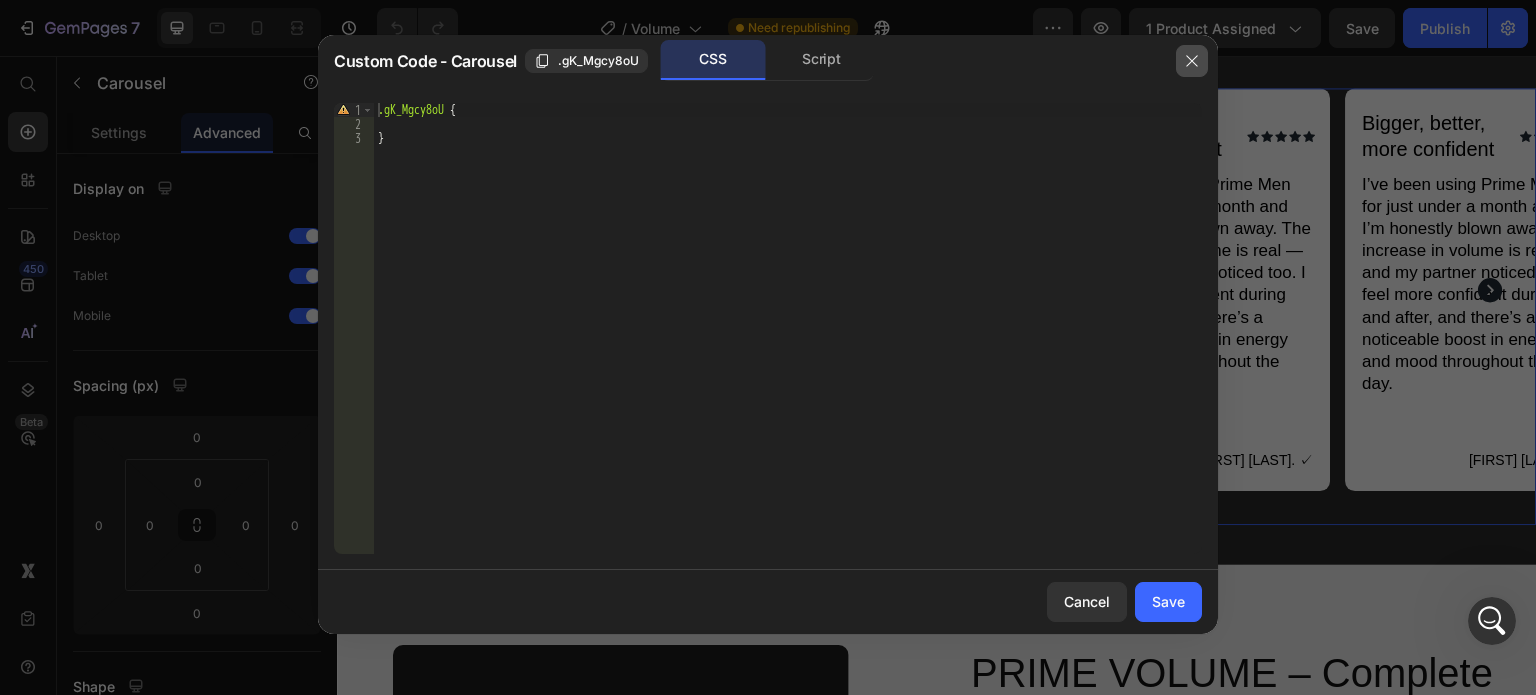 scroll, scrollTop: 0, scrollLeft: 0, axis: both 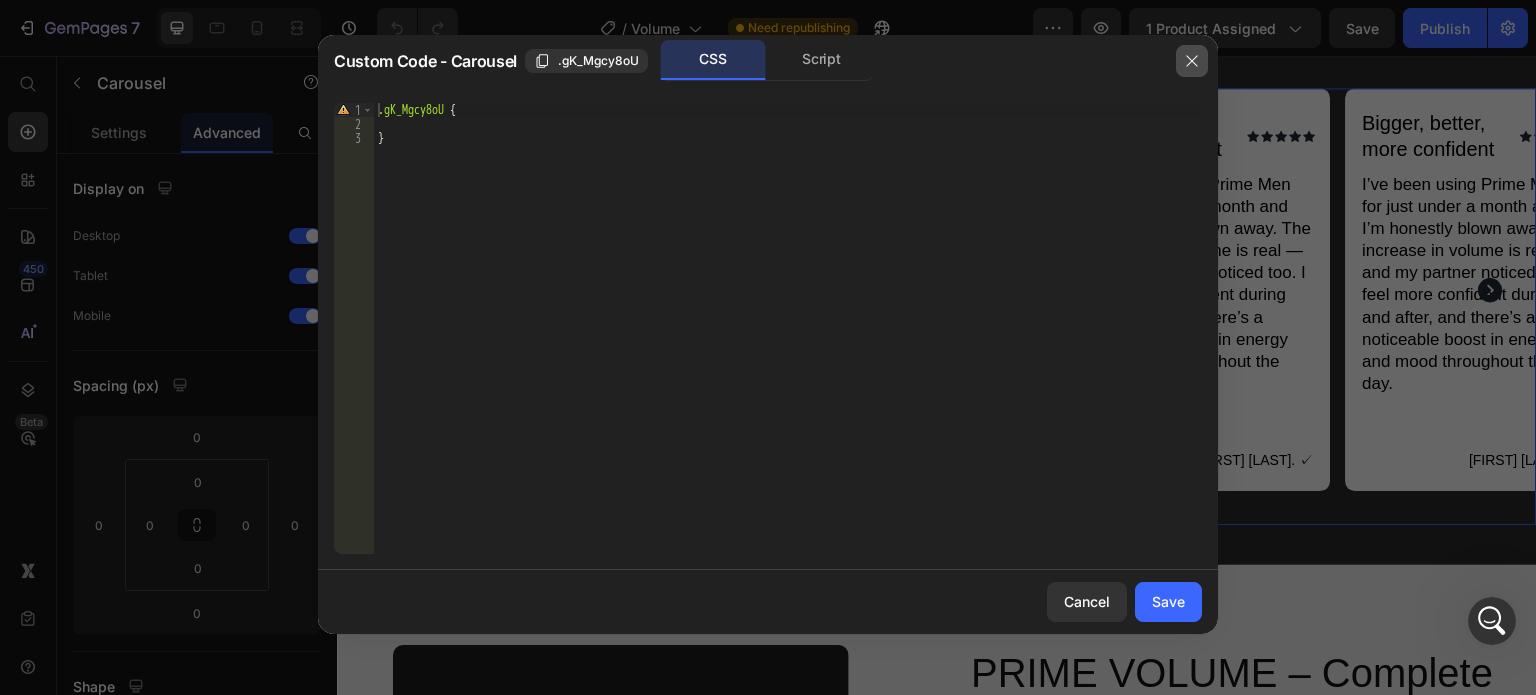 drag, startPoint x: 1197, startPoint y: 66, endPoint x: 537, endPoint y: 134, distance: 663.4938 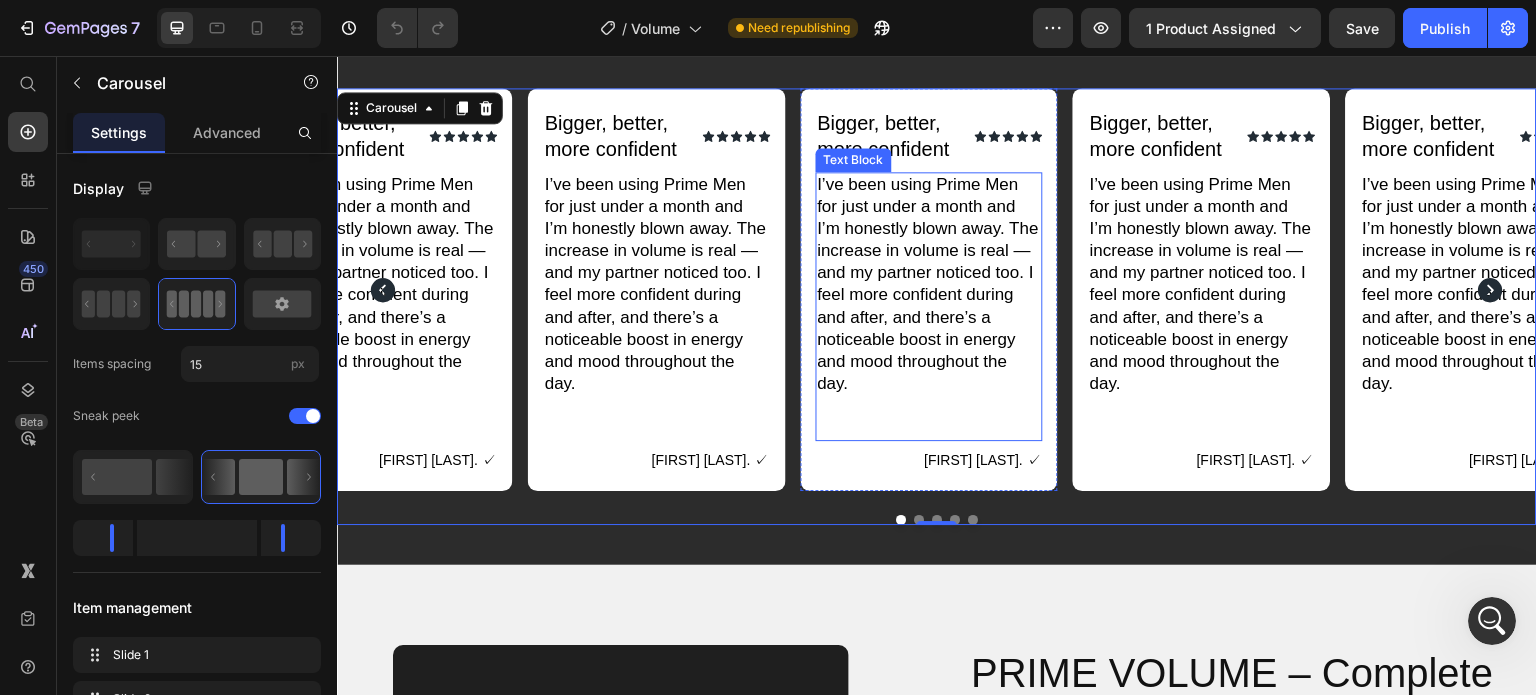 scroll, scrollTop: 12467, scrollLeft: 0, axis: vertical 